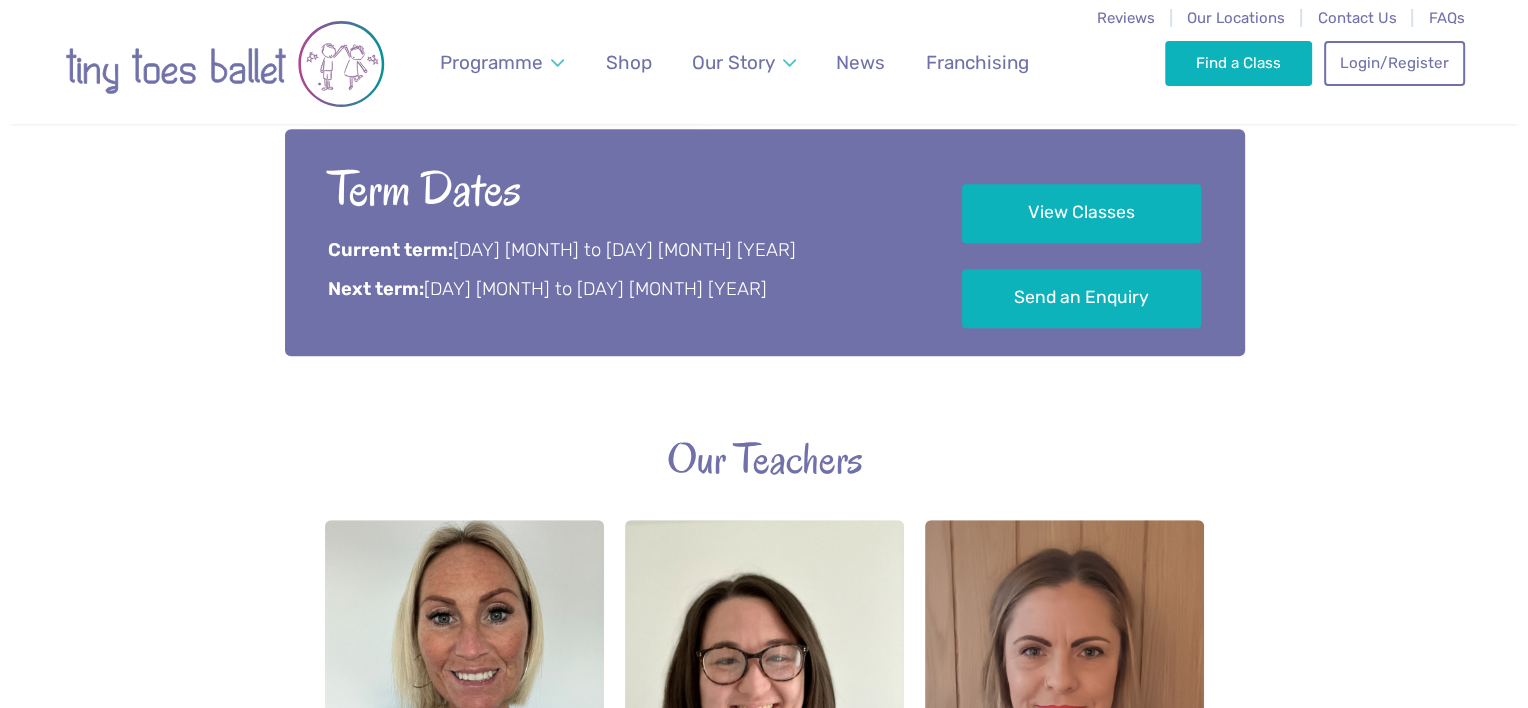 scroll, scrollTop: 1200, scrollLeft: 0, axis: vertical 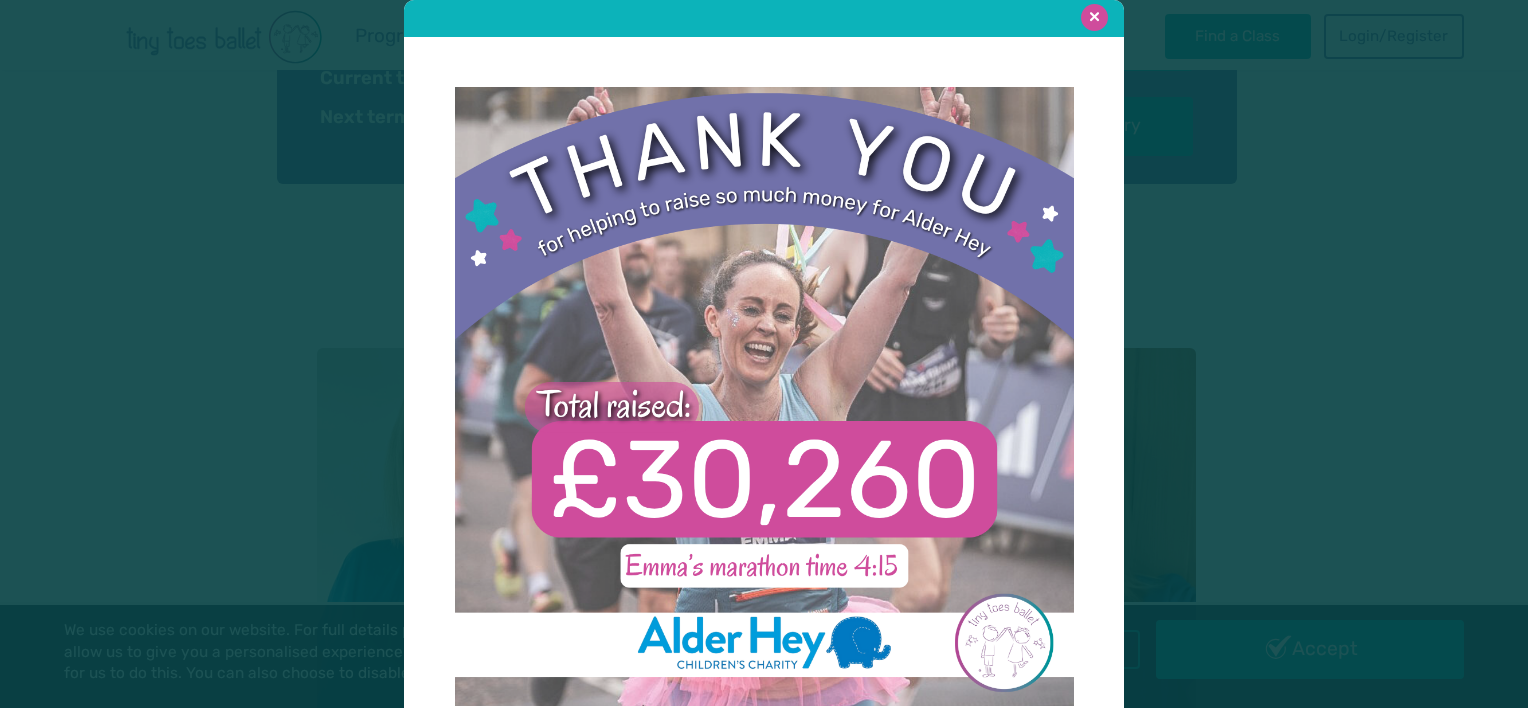click at bounding box center [1094, 17] 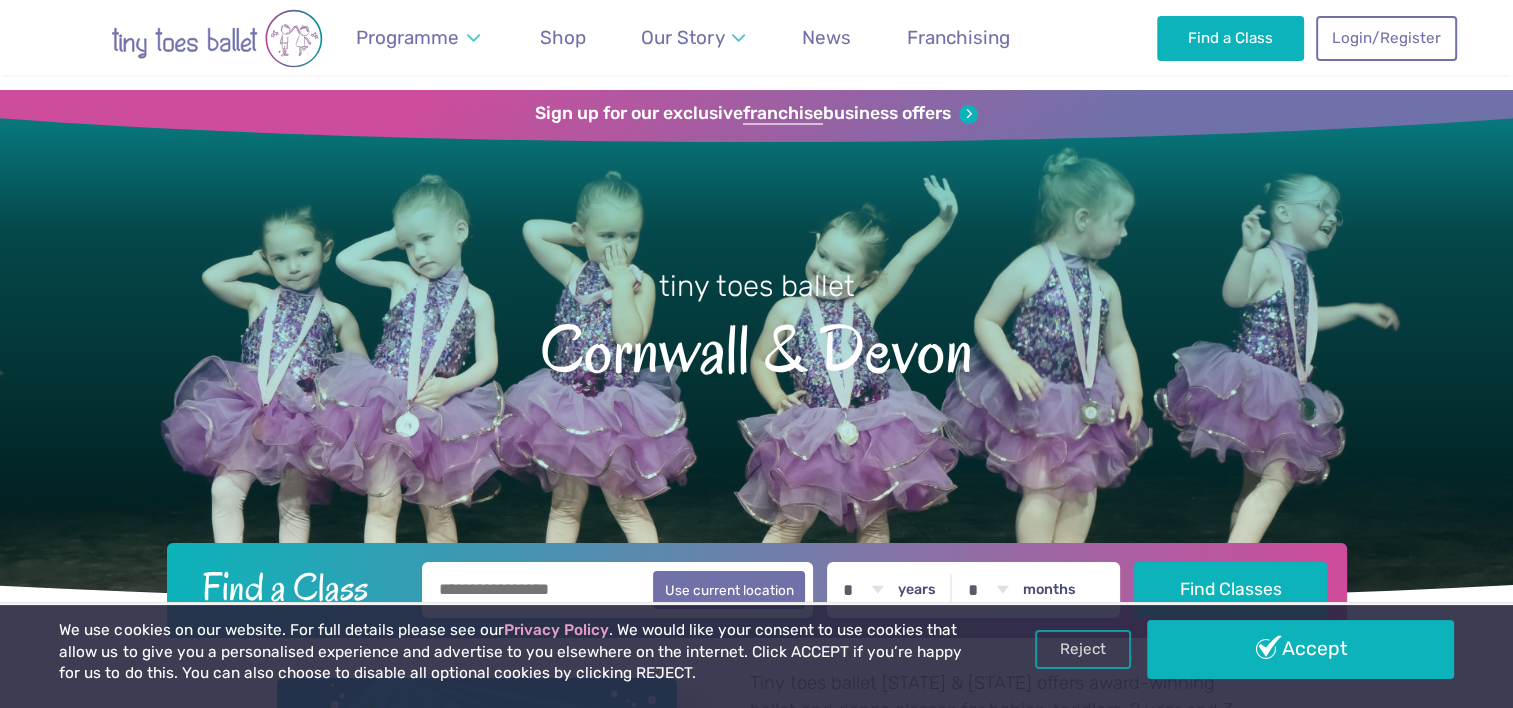 scroll, scrollTop: 0, scrollLeft: 0, axis: both 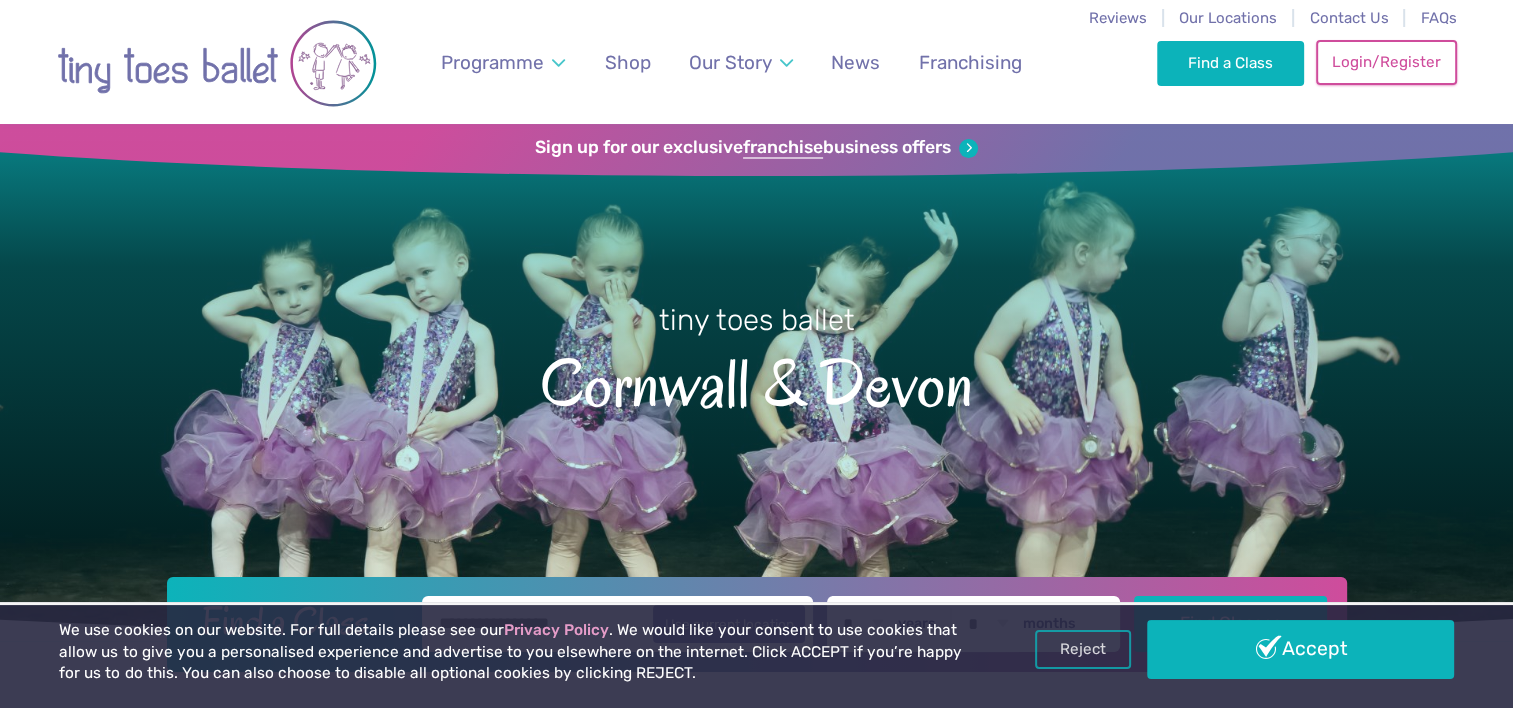 click on "Login/Register" at bounding box center (1386, 62) 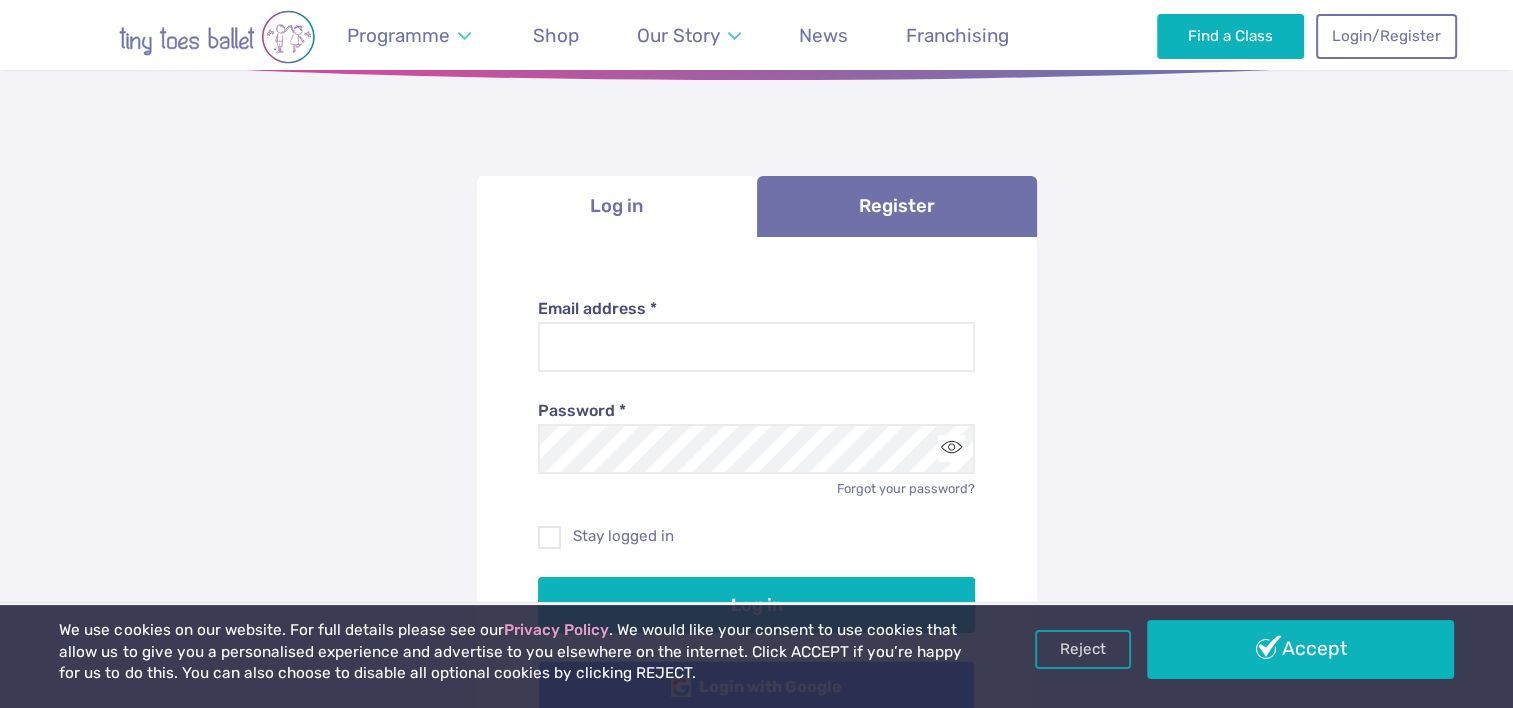 scroll, scrollTop: 300, scrollLeft: 0, axis: vertical 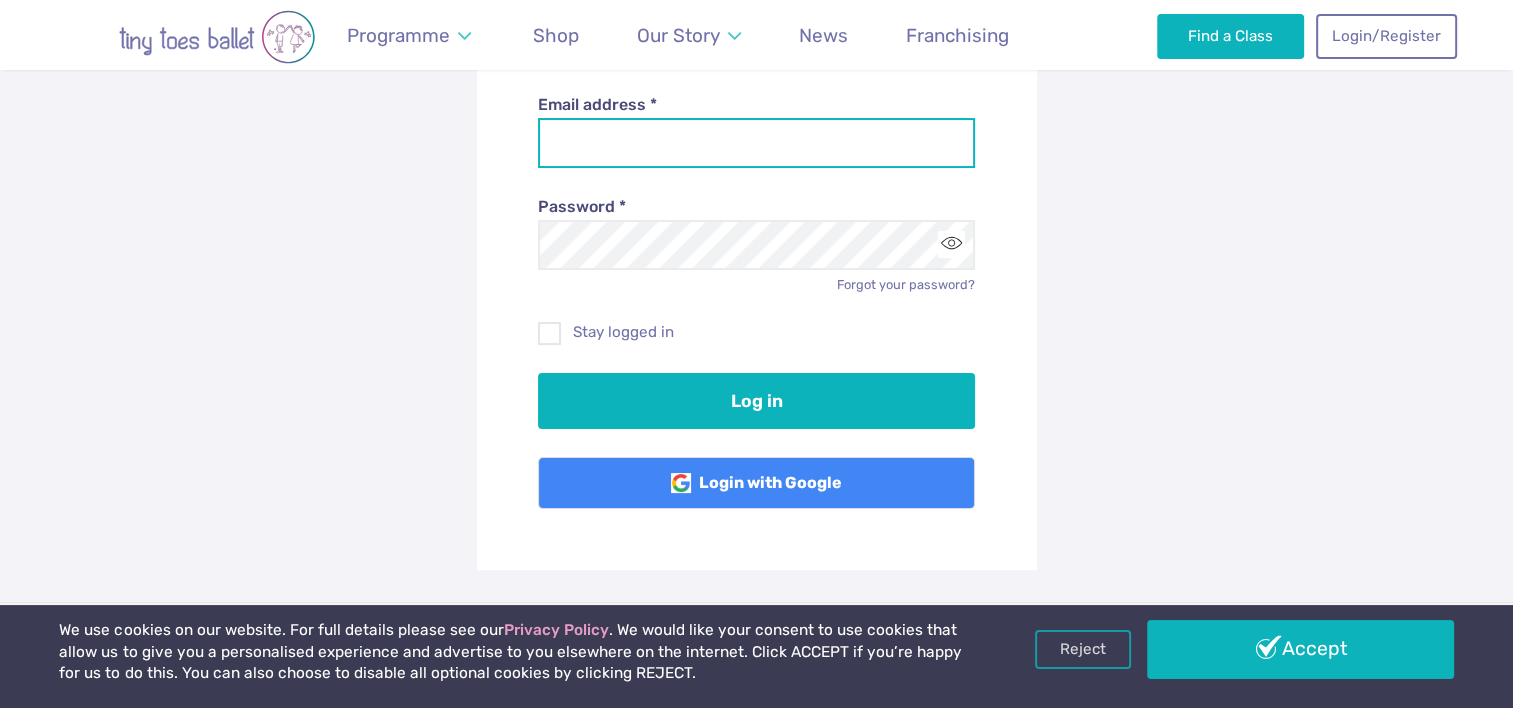 click on "Email address *" at bounding box center (756, 143) 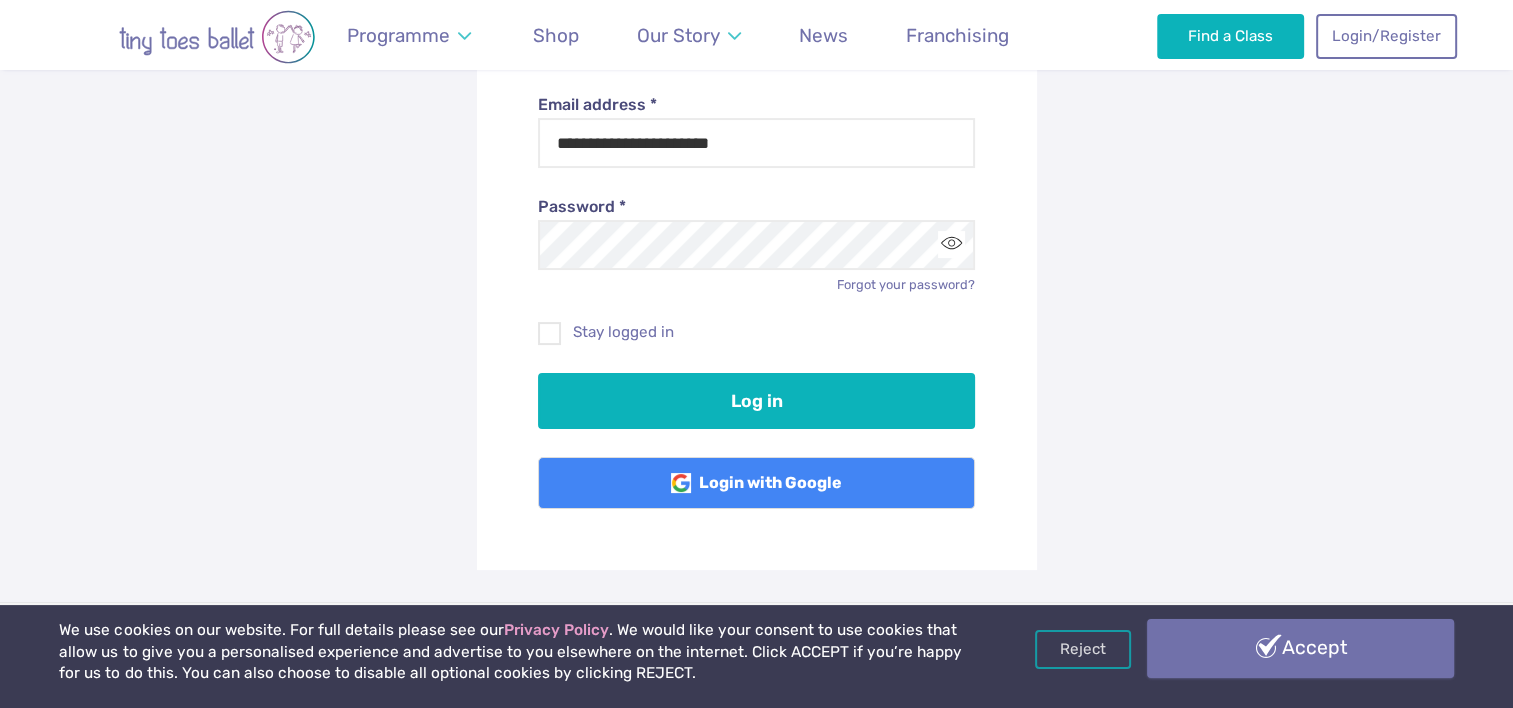click on "Accept" at bounding box center [1300, 648] 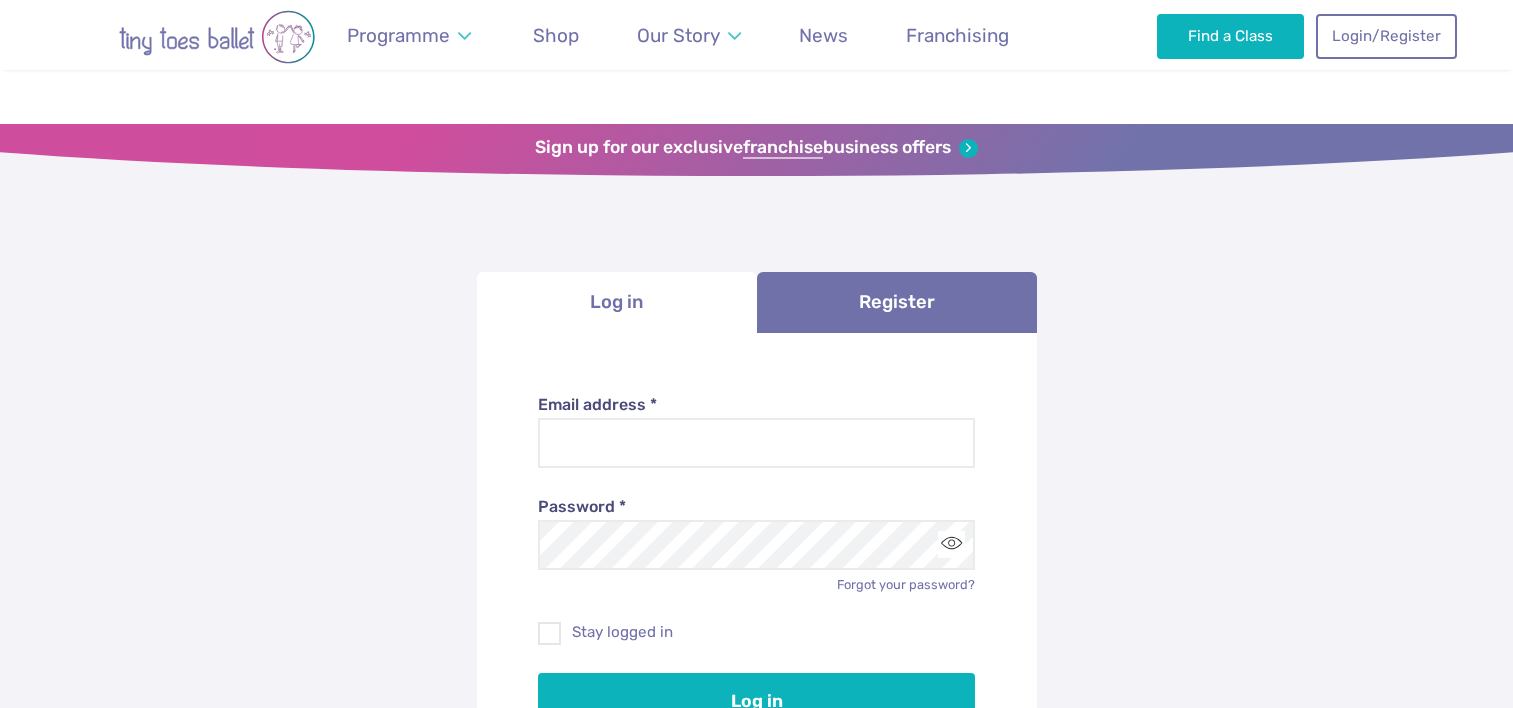 scroll, scrollTop: 280, scrollLeft: 0, axis: vertical 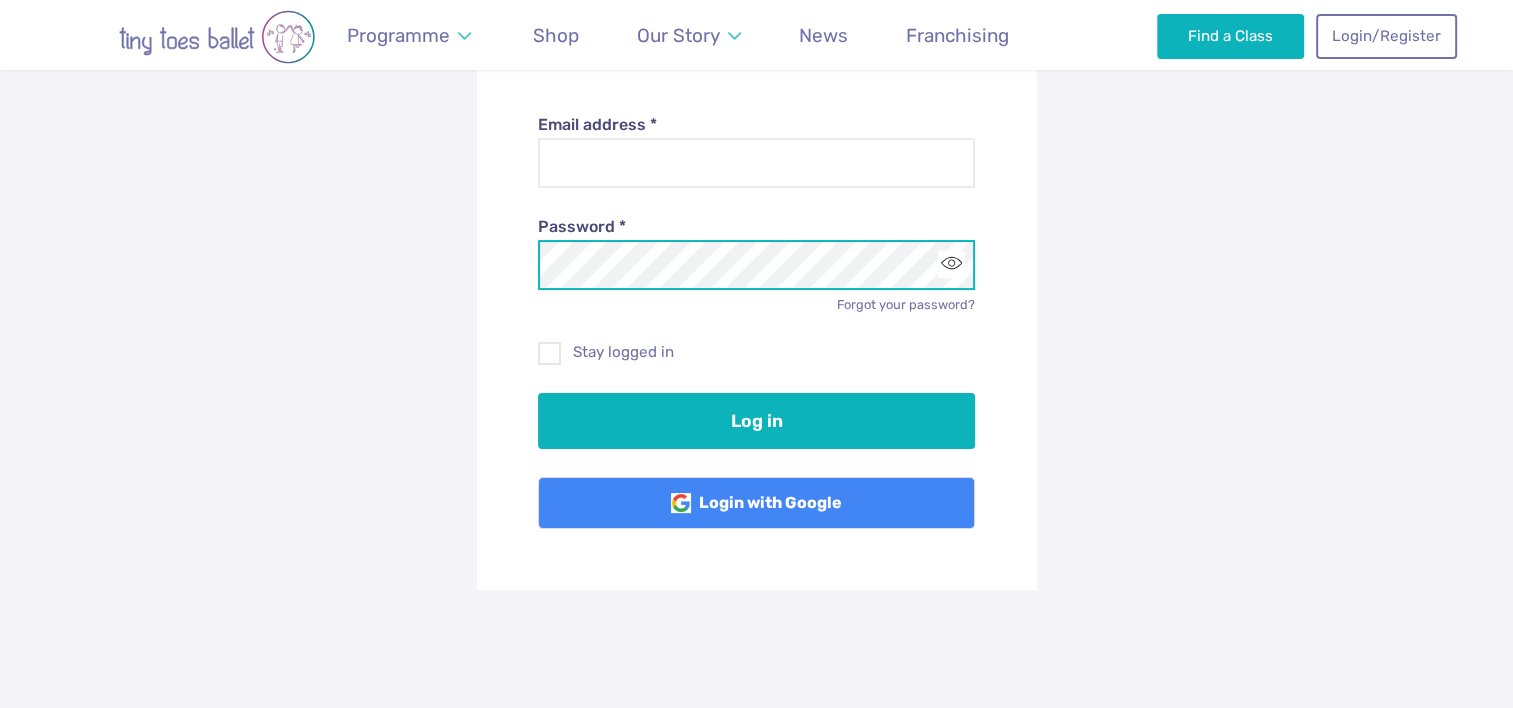 click on "Log in" at bounding box center (756, 421) 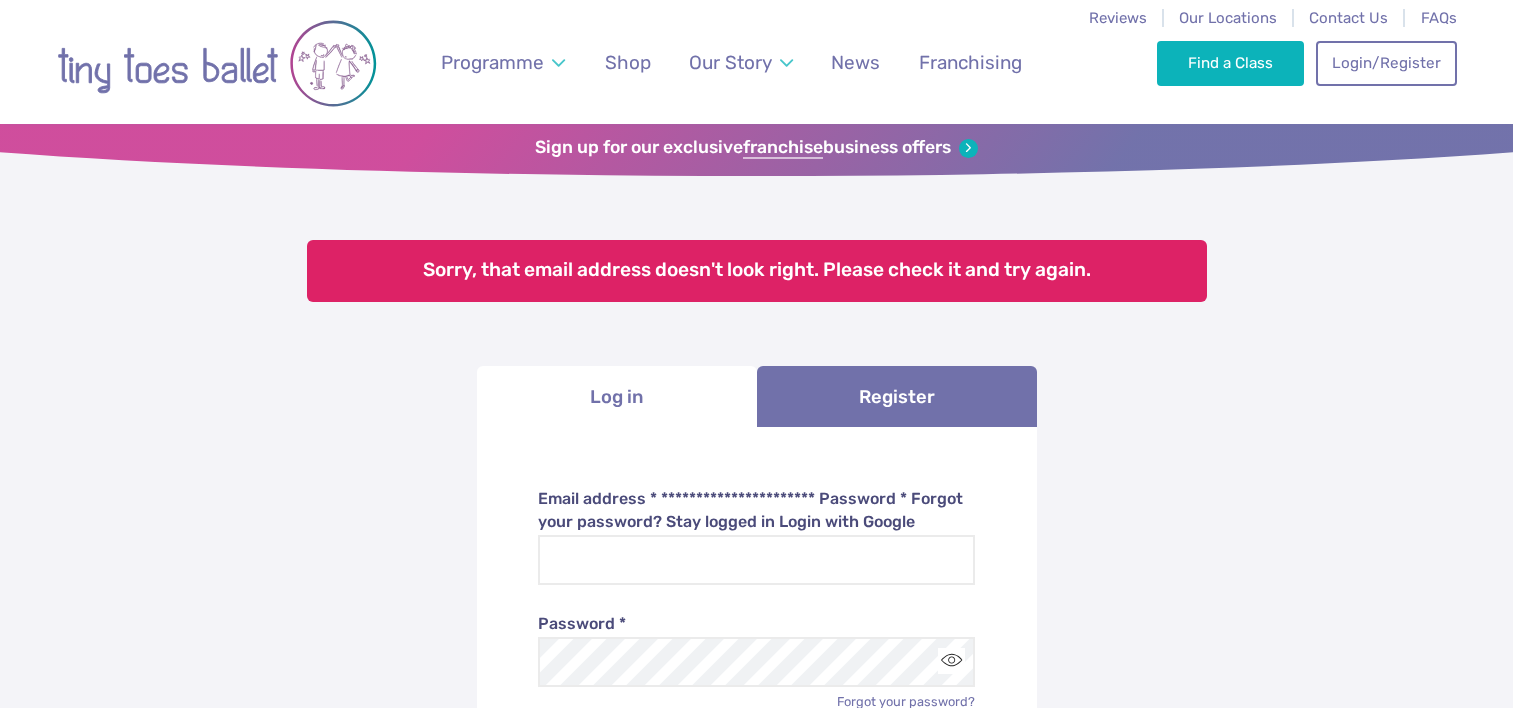 scroll, scrollTop: 0, scrollLeft: 0, axis: both 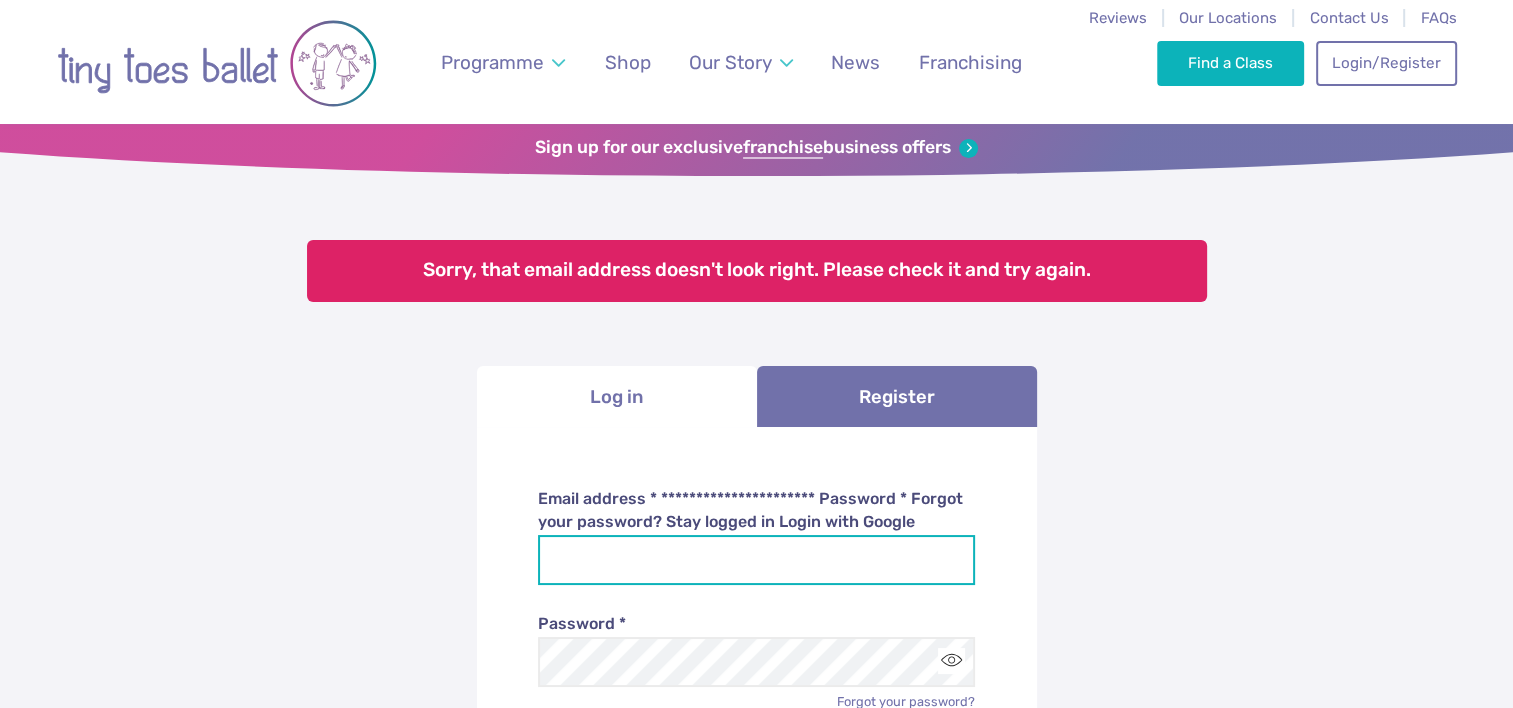 click on "[EMAIL ADDRESS] *" at bounding box center [756, 560] 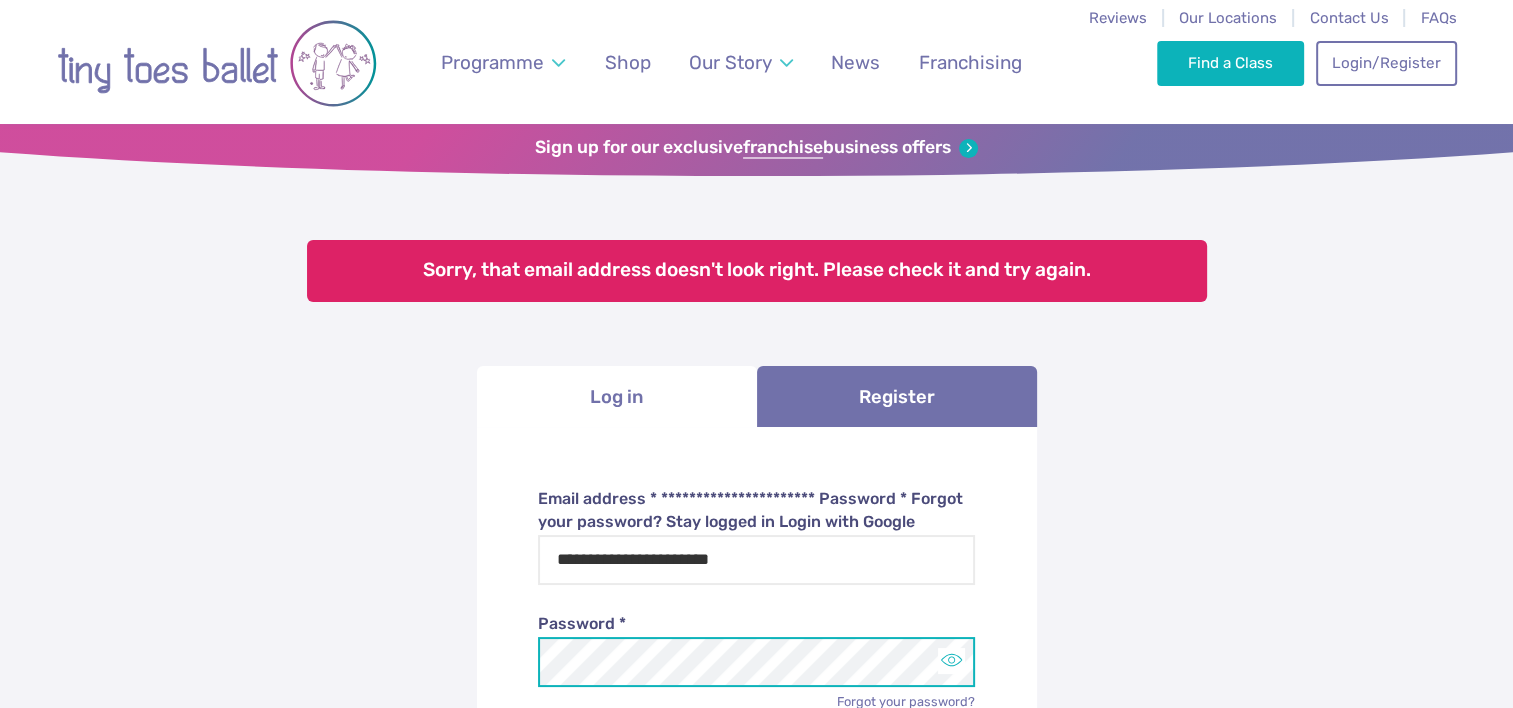 click at bounding box center (951, 661) 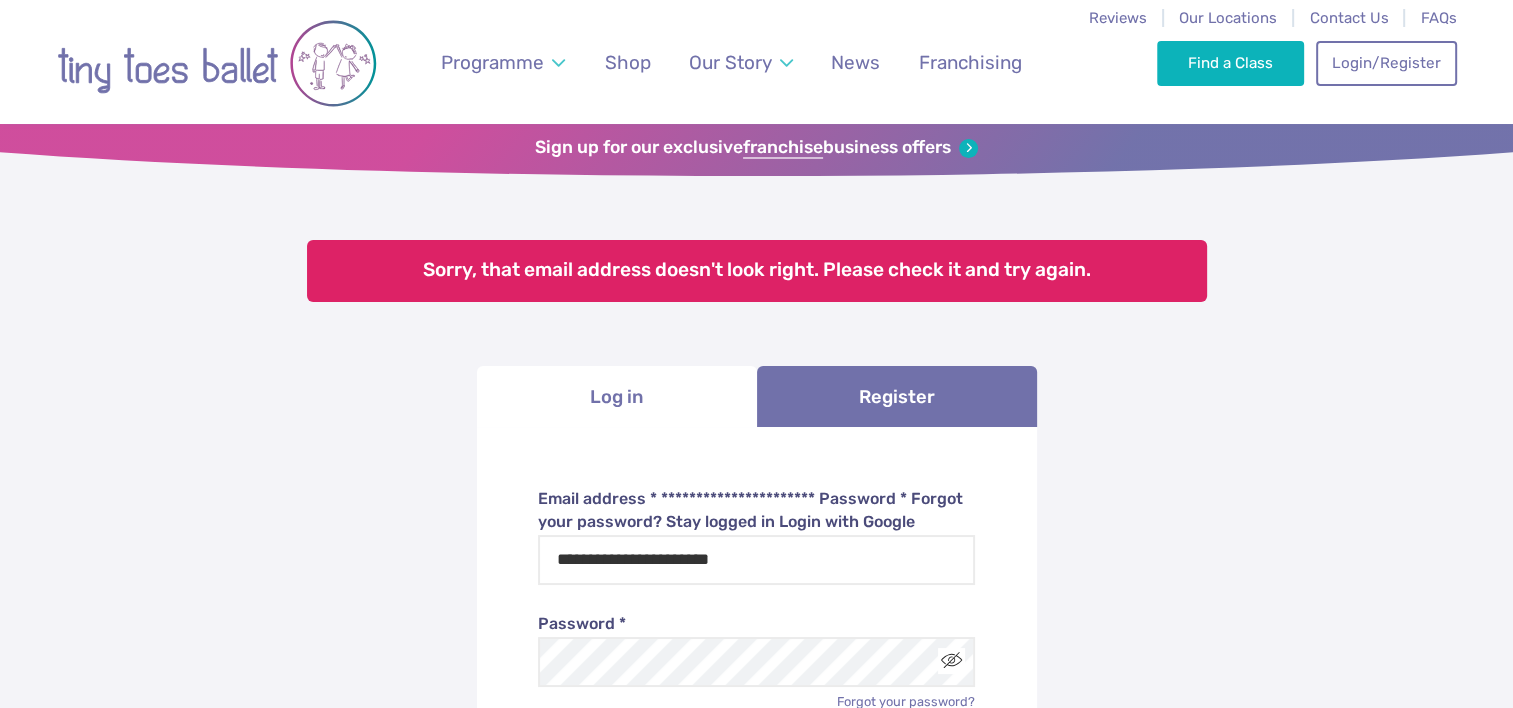 click on "**********" at bounding box center (757, 707) 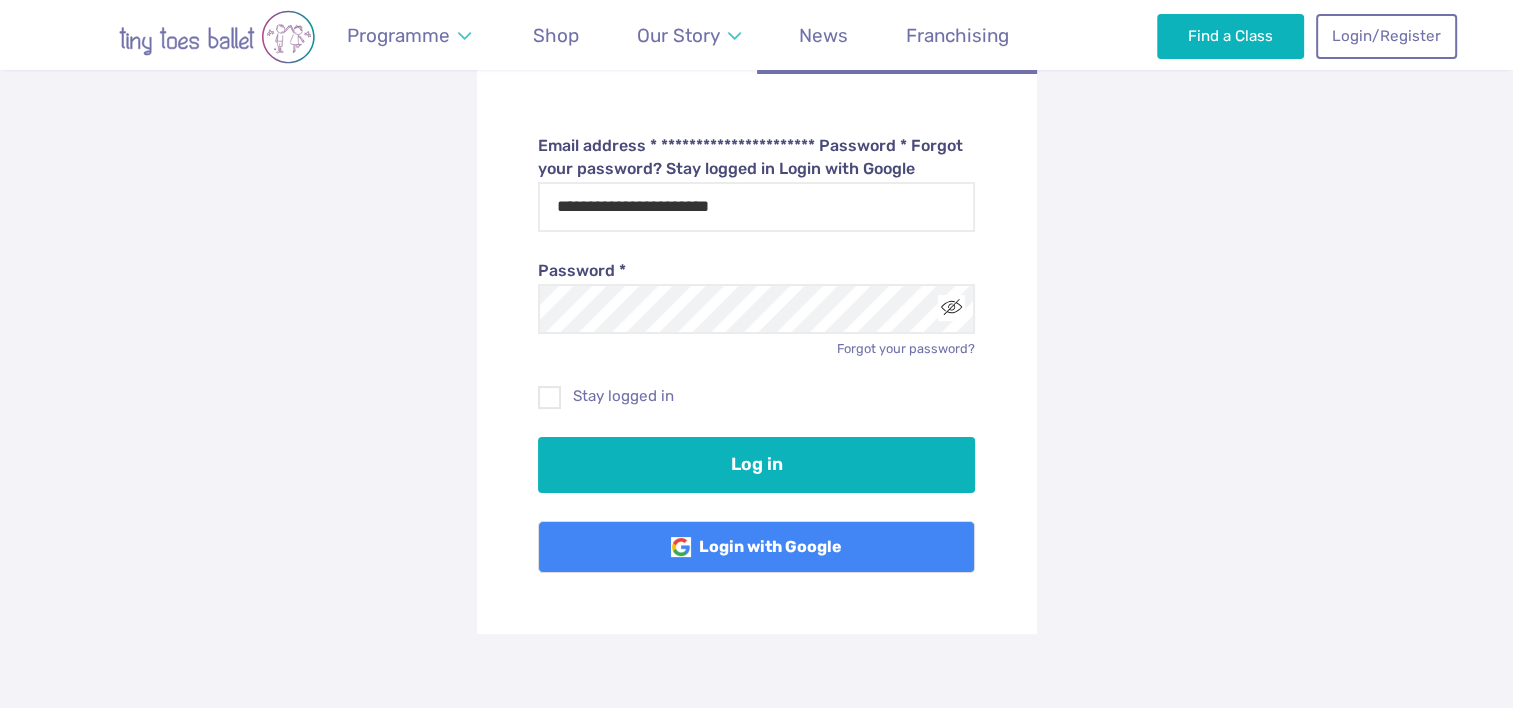 scroll, scrollTop: 400, scrollLeft: 0, axis: vertical 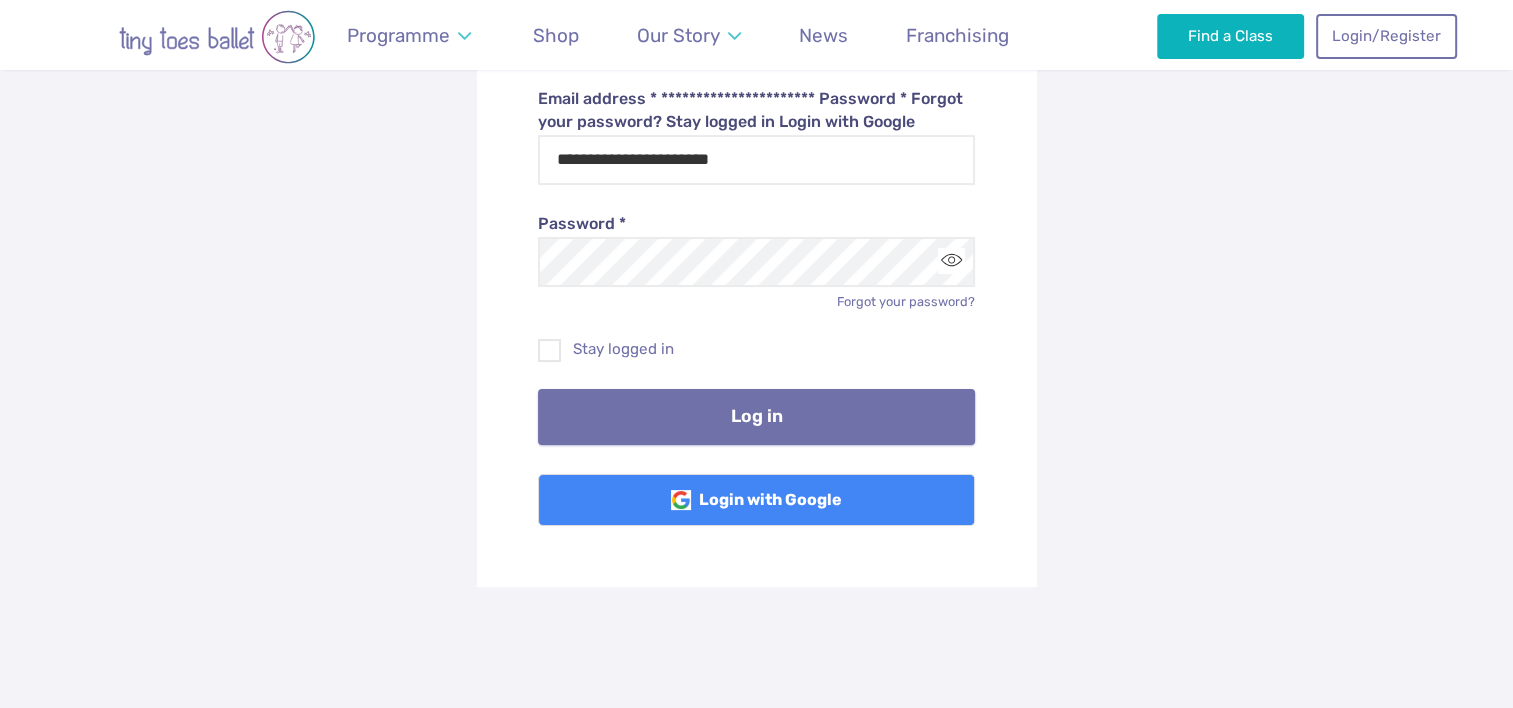 click on "Log in" at bounding box center [756, 417] 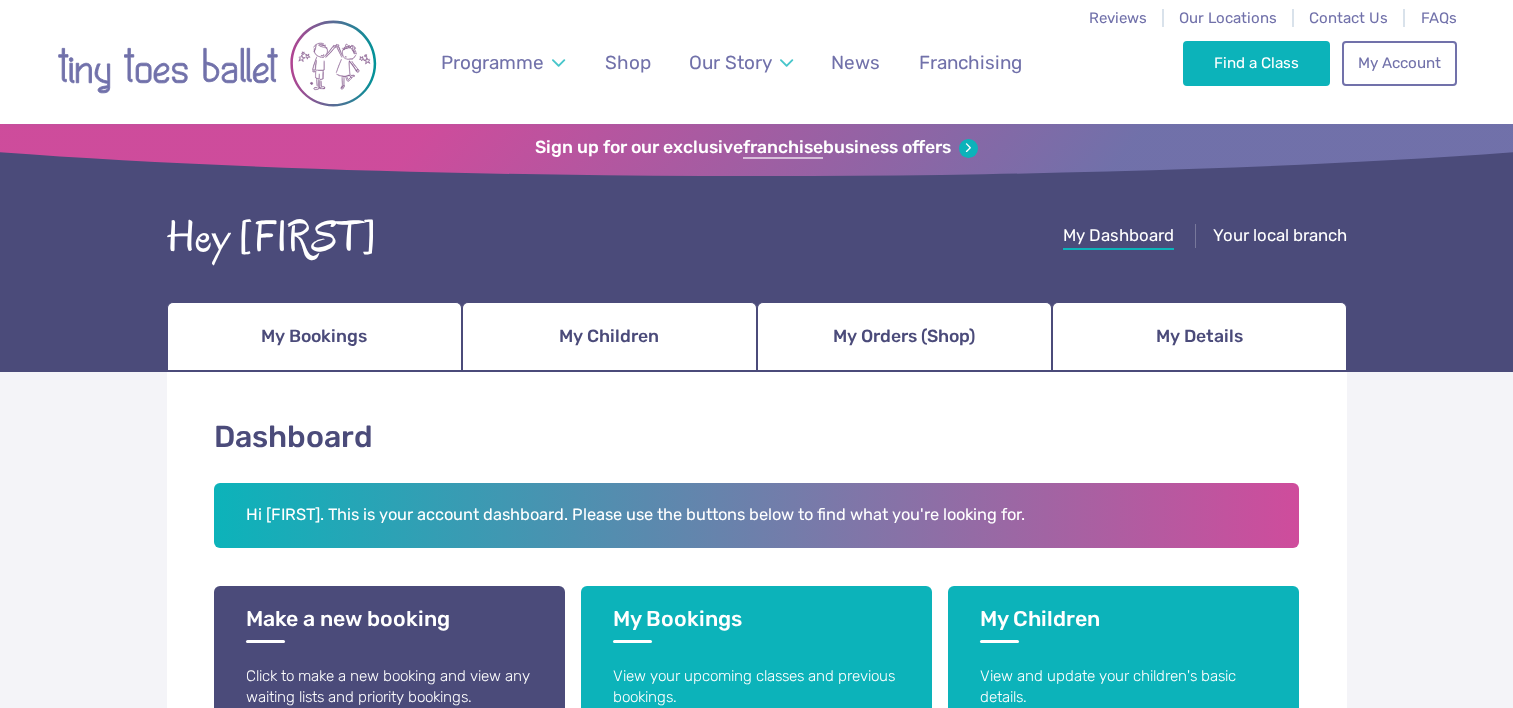 scroll, scrollTop: 0, scrollLeft: 0, axis: both 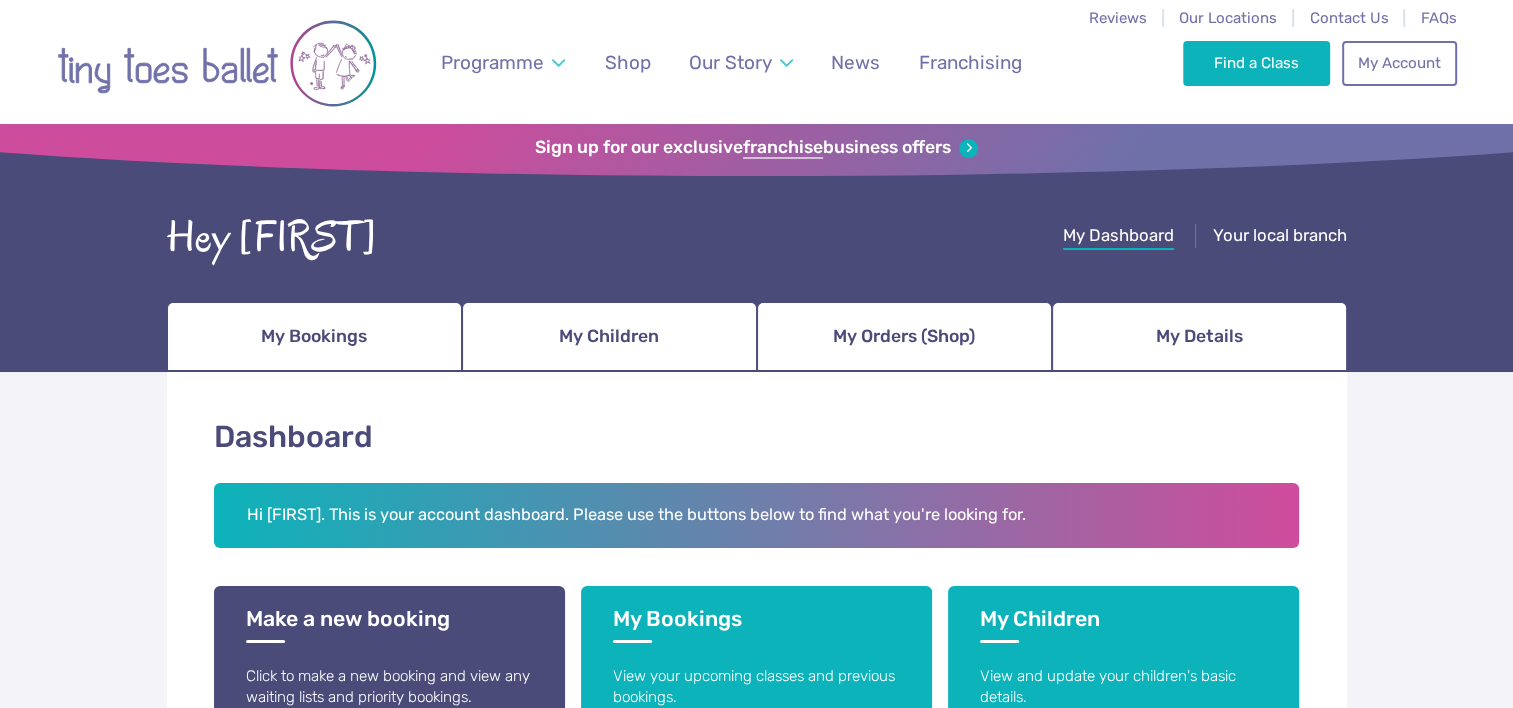 click on "Dashboard
Hi [FIRST]. This is your account dashboard. Please use the buttons below to find what you're looking for.
Make a new booking
Click to make a new booking and view any waiting lists and priority bookings.
My Bookings
View your upcoming classes and previous bookings.
My Children
View and update your children's basic details.
Edit my details
View and update your details.
Log Out
Click here to log out now.
FREE and exclusive tiny toes ballet tracks for you!
Dance, sing and move at home and on the go with tiny toes ballet. Click on the button below to listen now!
Listen to your exclusive tracks!" at bounding box center (756, 830) 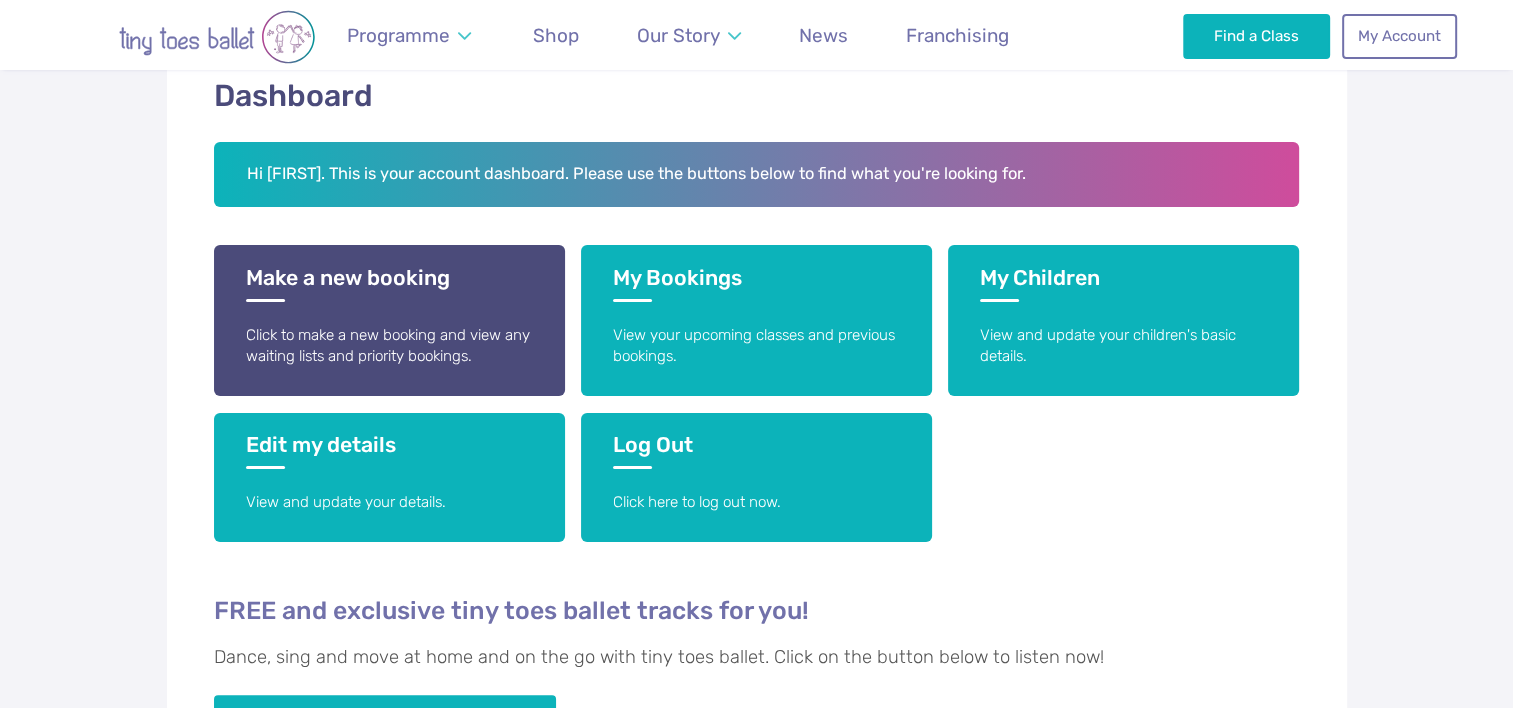 scroll, scrollTop: 300, scrollLeft: 0, axis: vertical 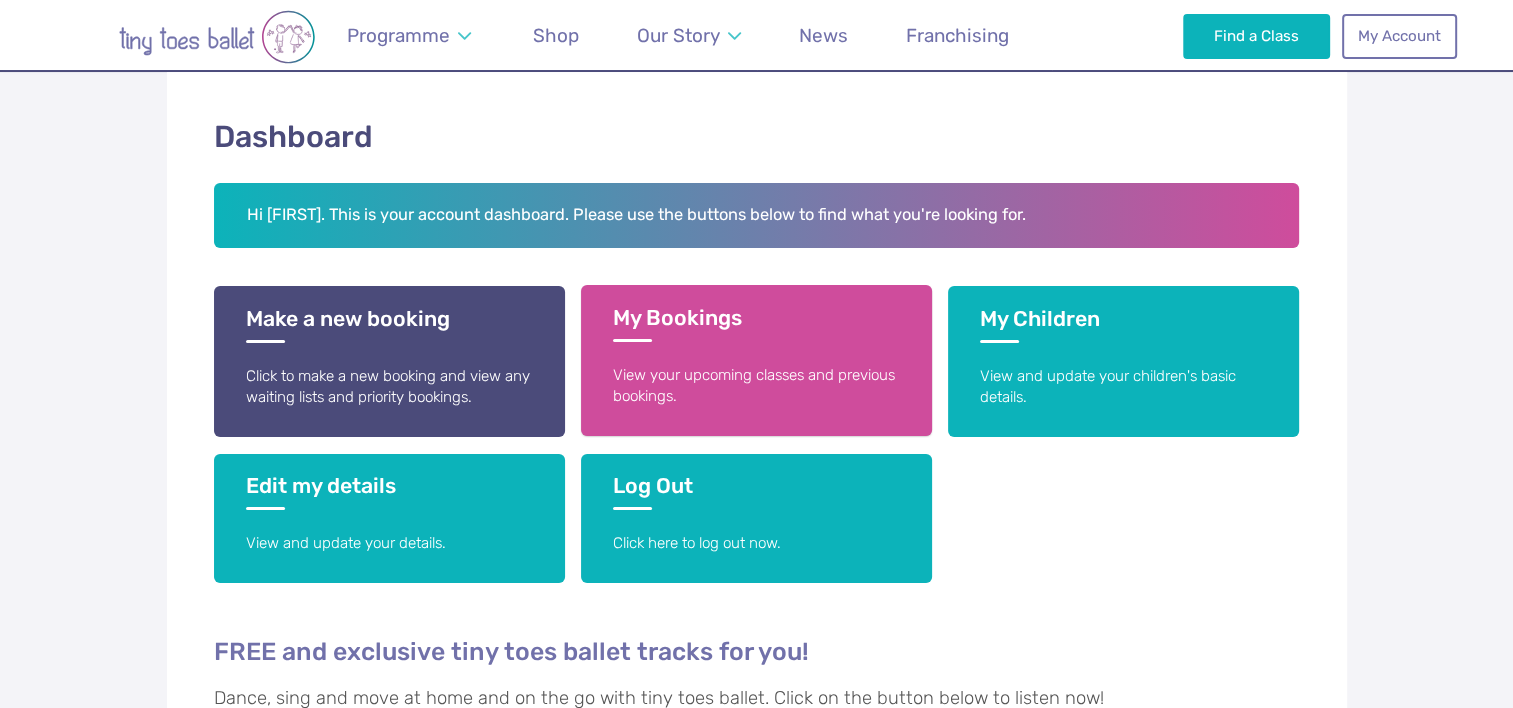 click on "View your upcoming classes and previous bookings." at bounding box center [756, 386] 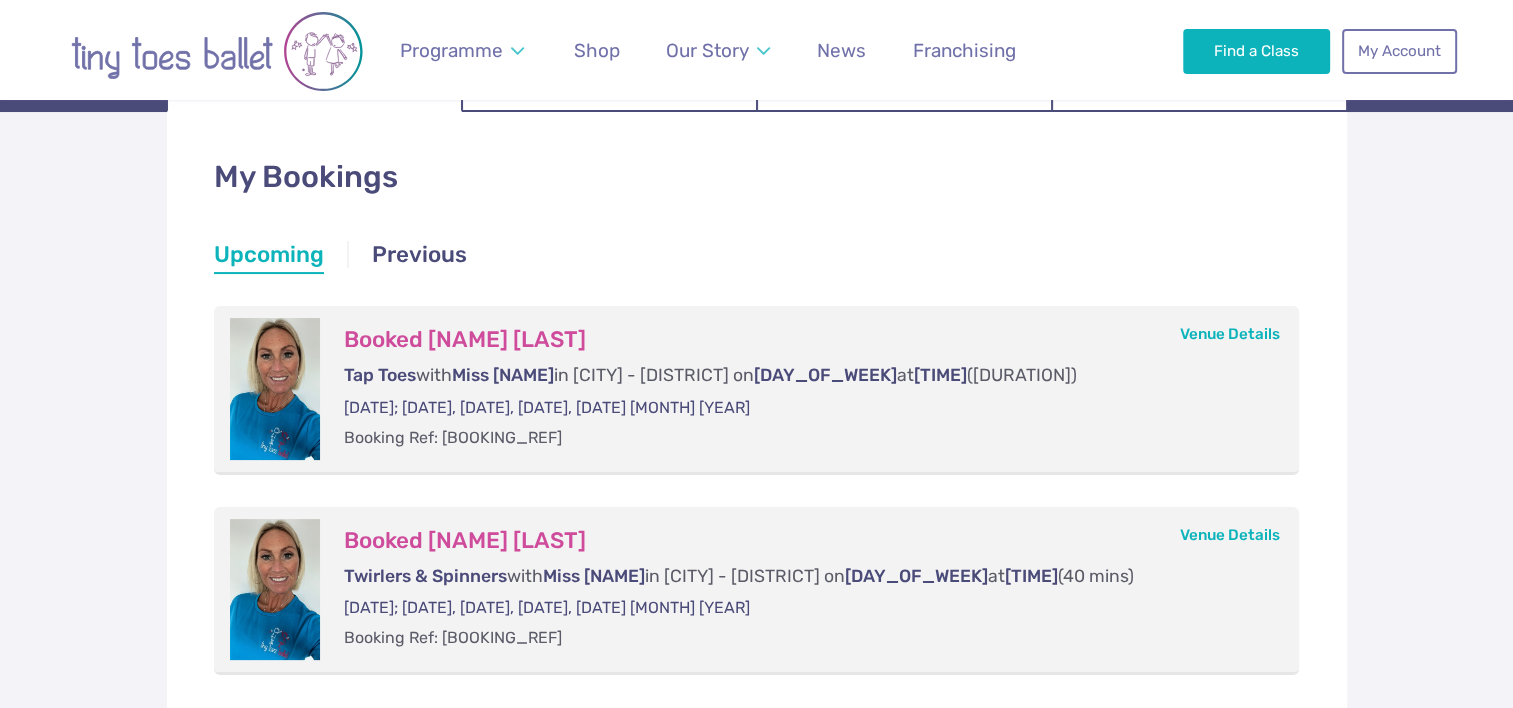 scroll, scrollTop: 0, scrollLeft: 0, axis: both 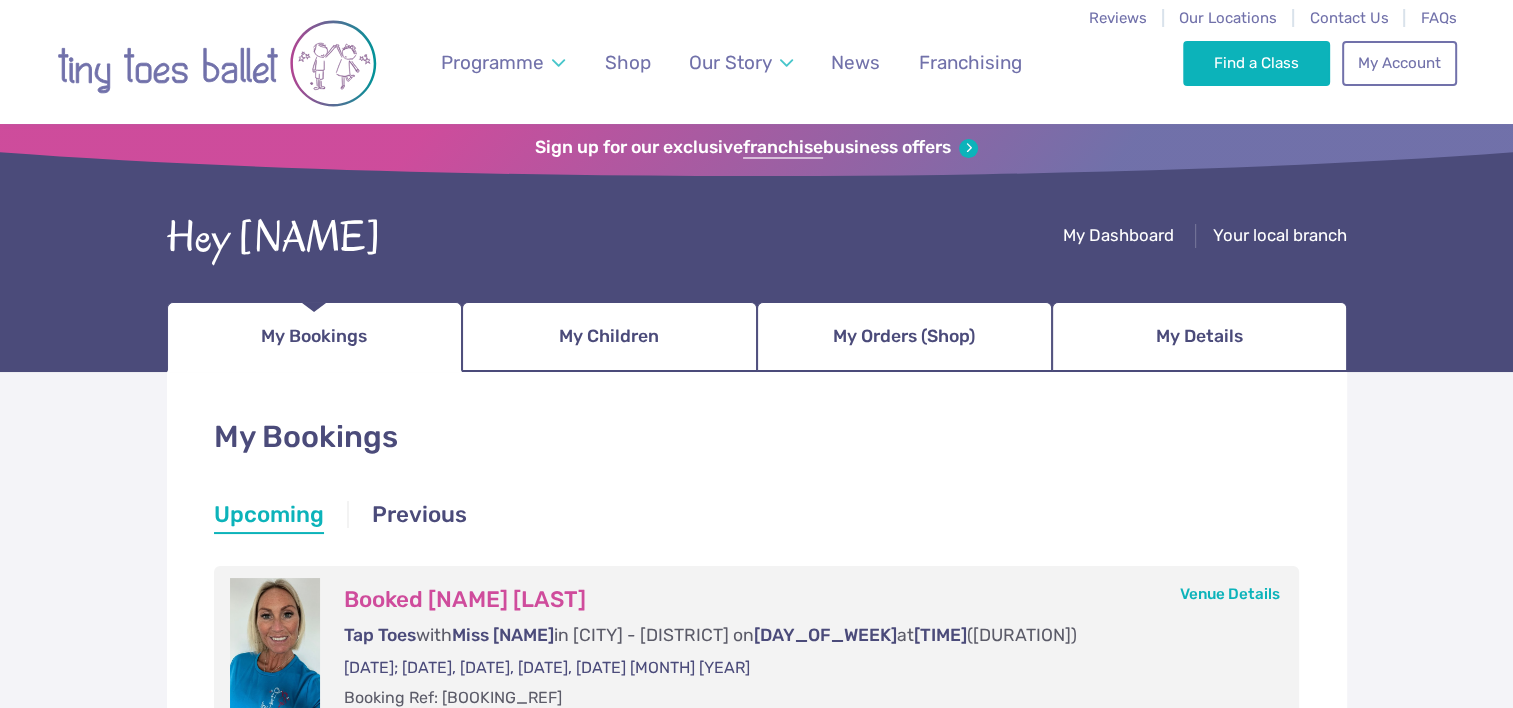 click on "Programme Weekly Classes Inclusive  Dance Classes Parties Nursery & Schools Intergenerational Sessions - Shop Our Story Founder Teachers - News Franchising" at bounding box center (757, 62) 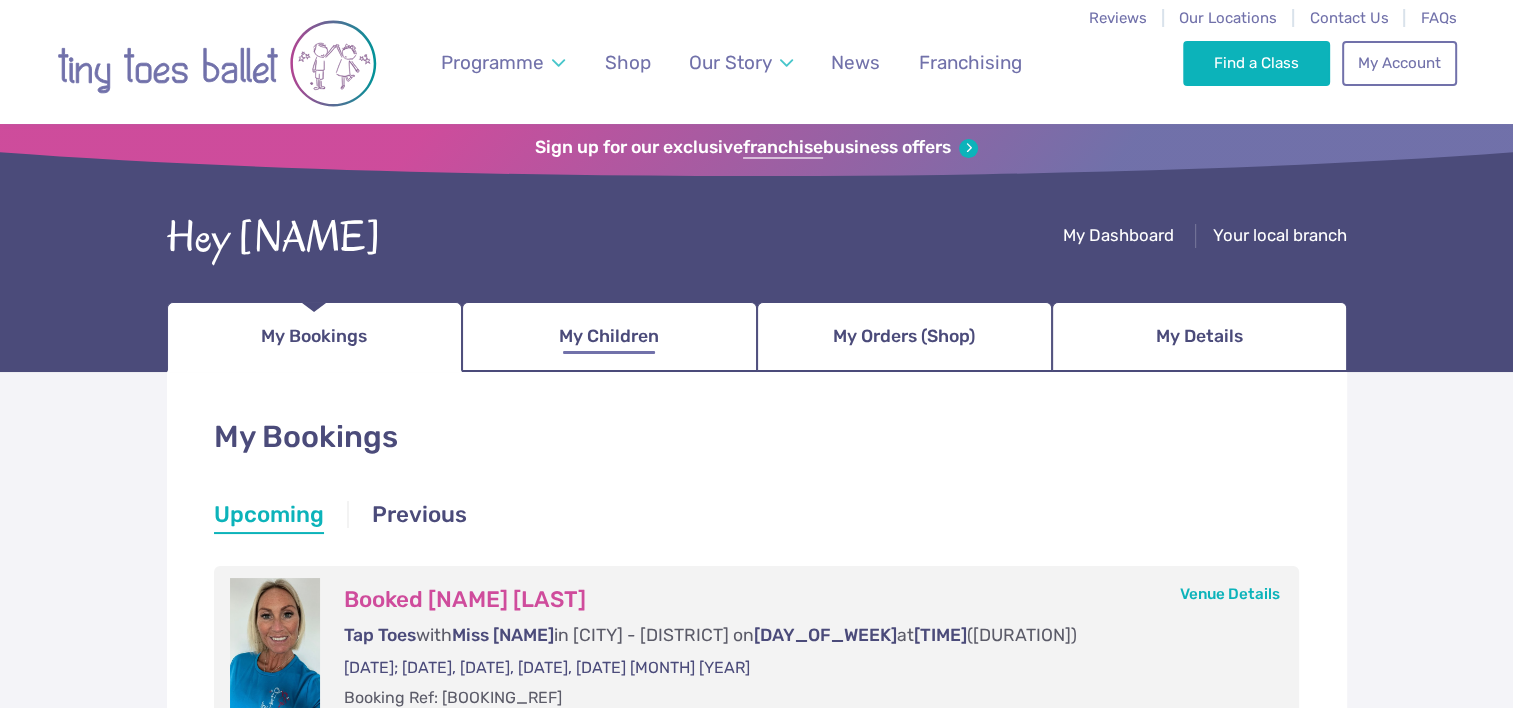 click on "My Children" at bounding box center [609, 337] 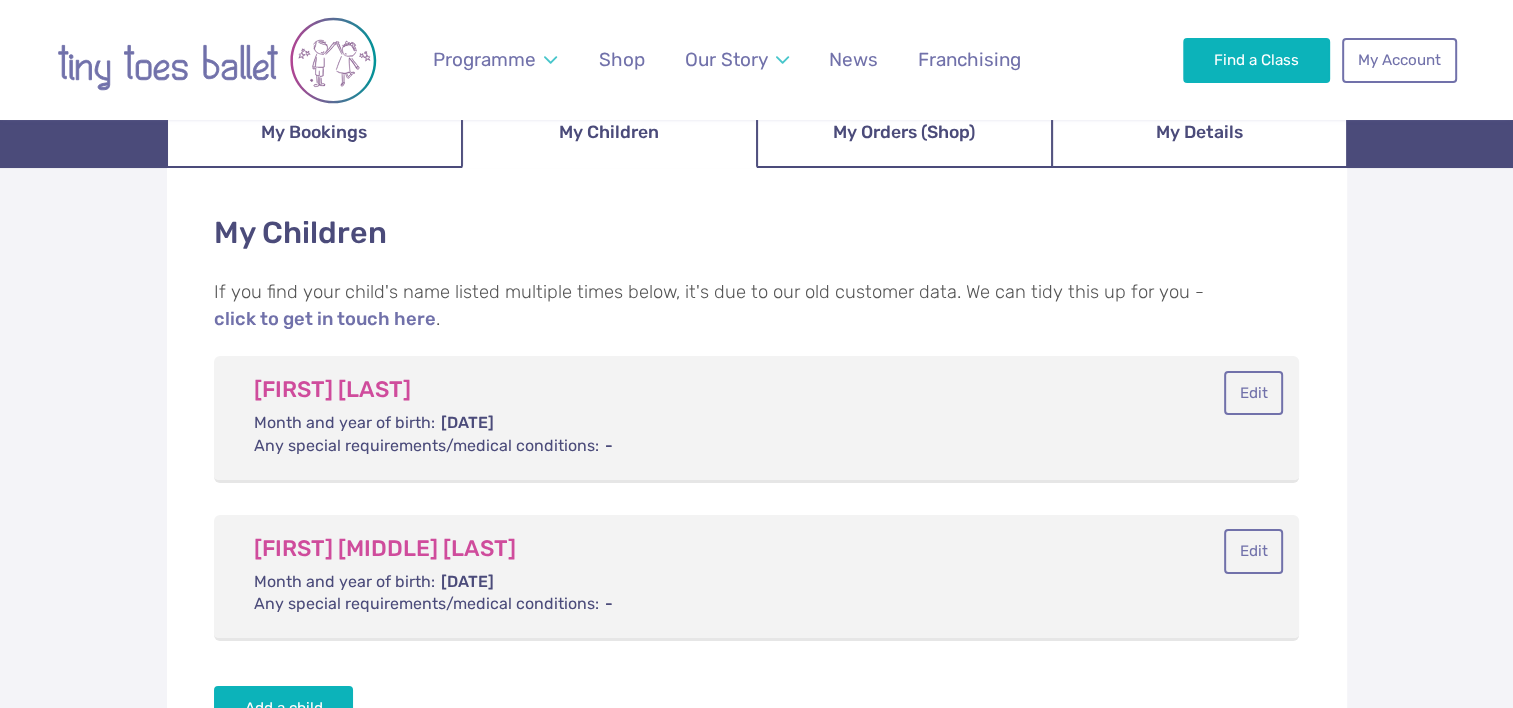 scroll, scrollTop: 0, scrollLeft: 0, axis: both 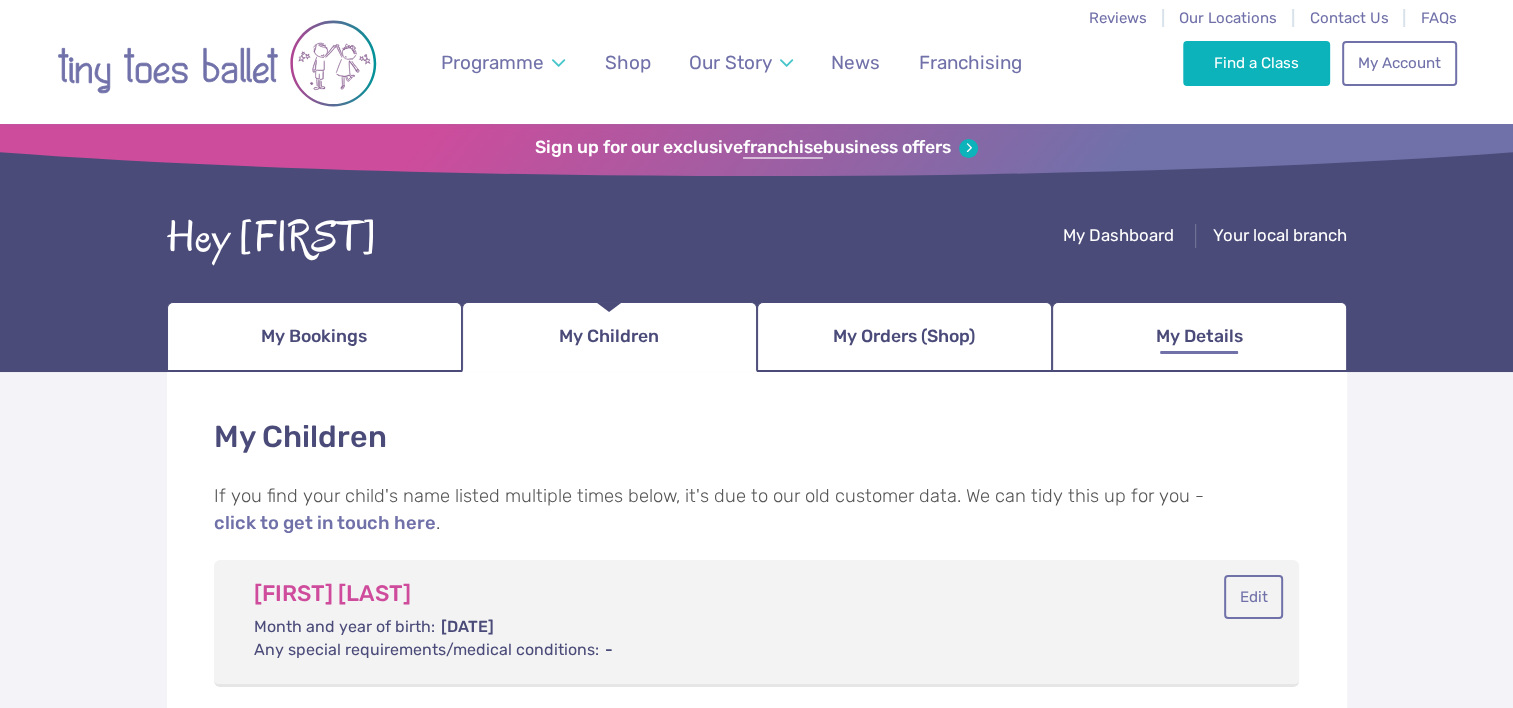 click on "My Details" at bounding box center [1199, 337] 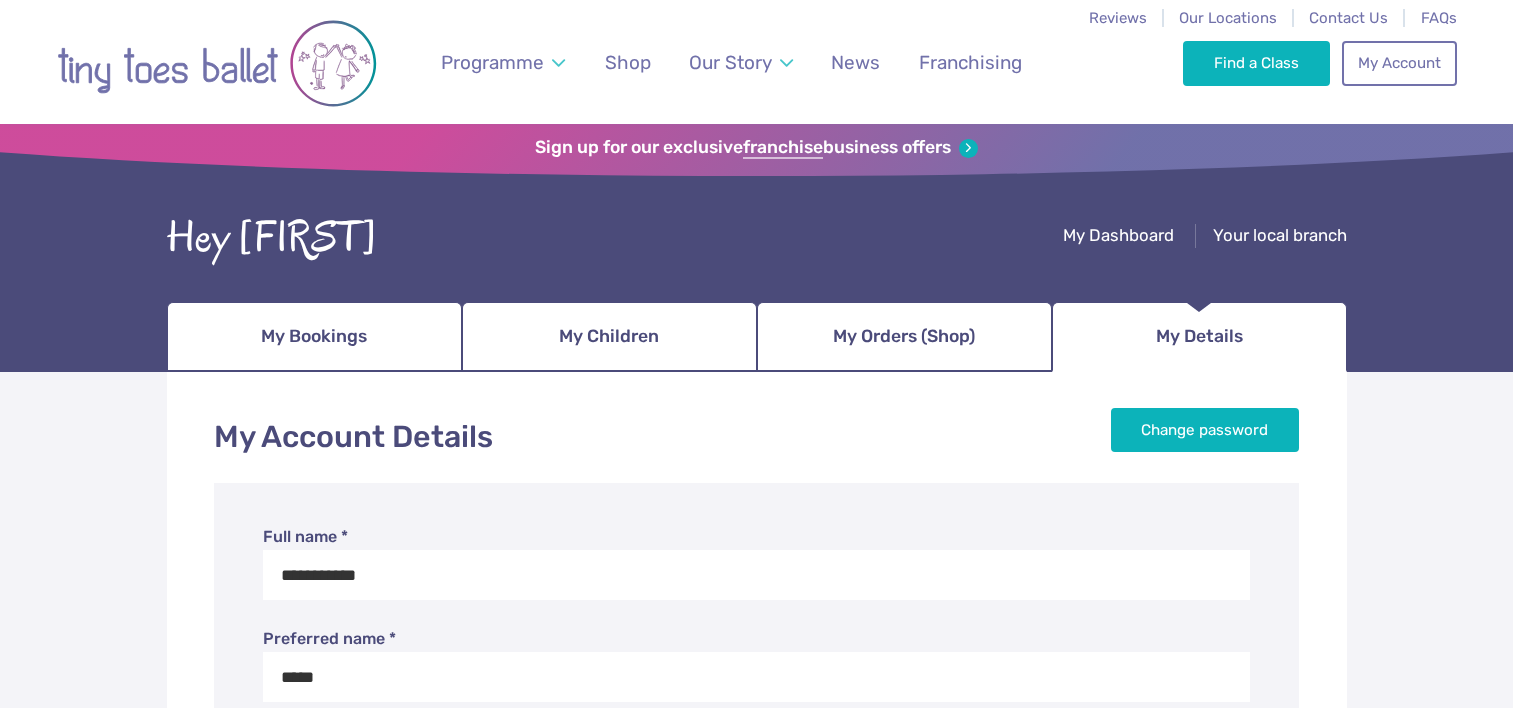 scroll, scrollTop: 0, scrollLeft: 0, axis: both 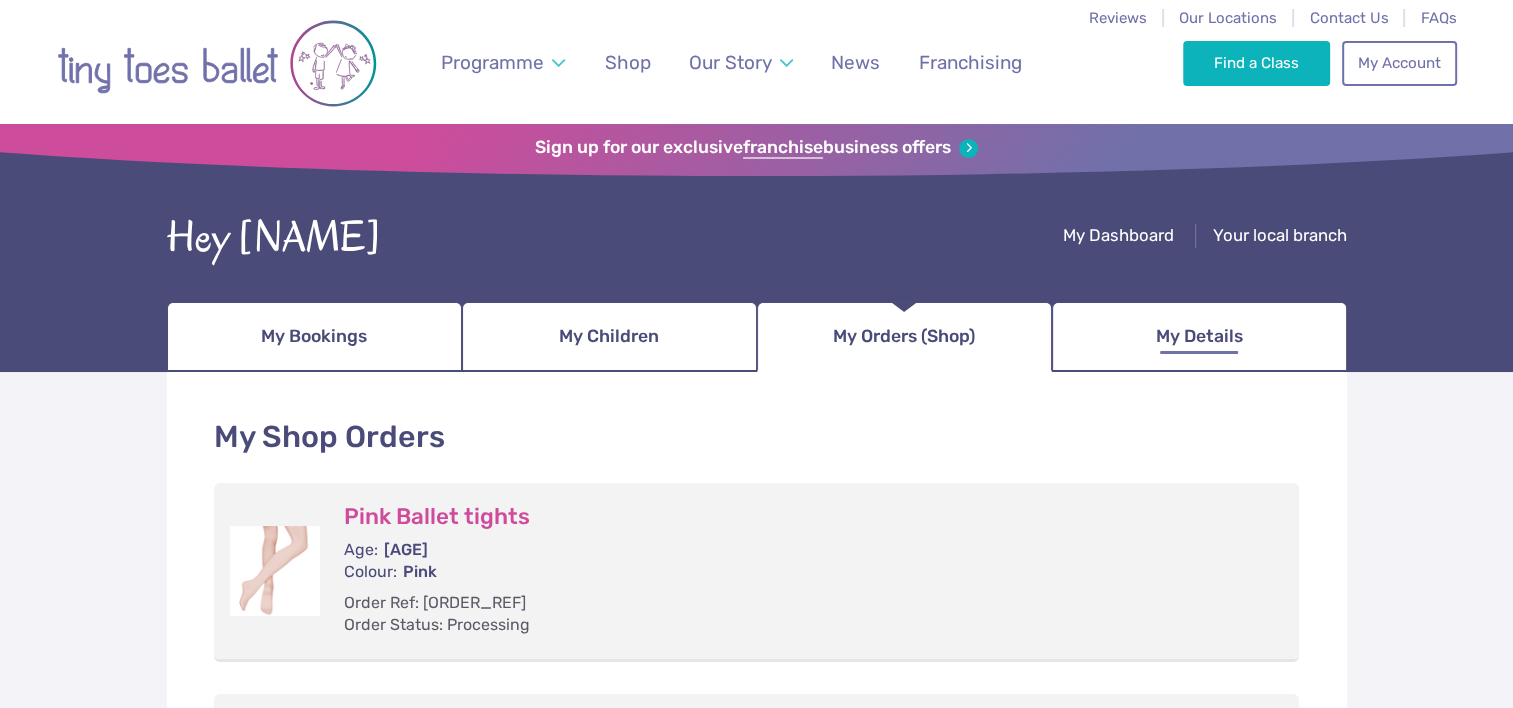 click on "My Details" at bounding box center [1199, 337] 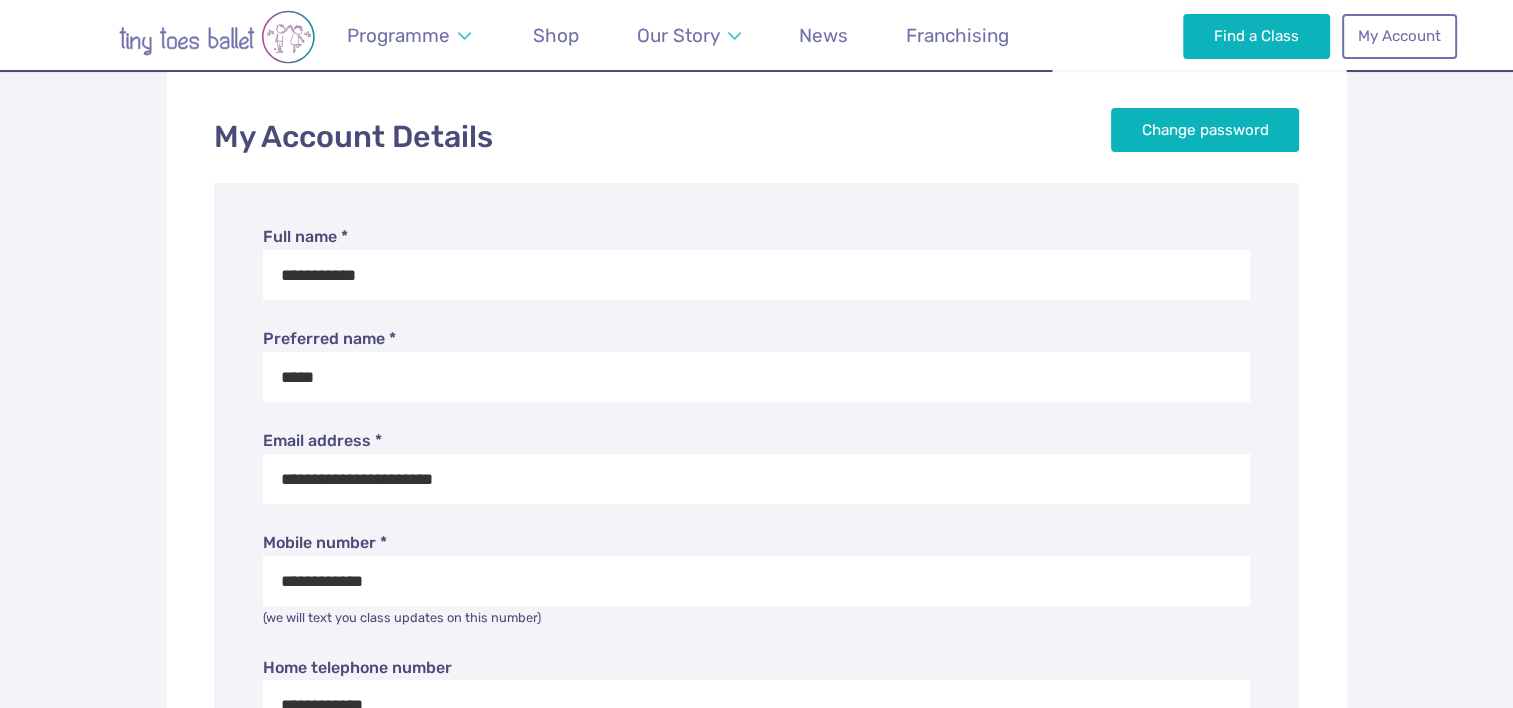 scroll, scrollTop: 0, scrollLeft: 0, axis: both 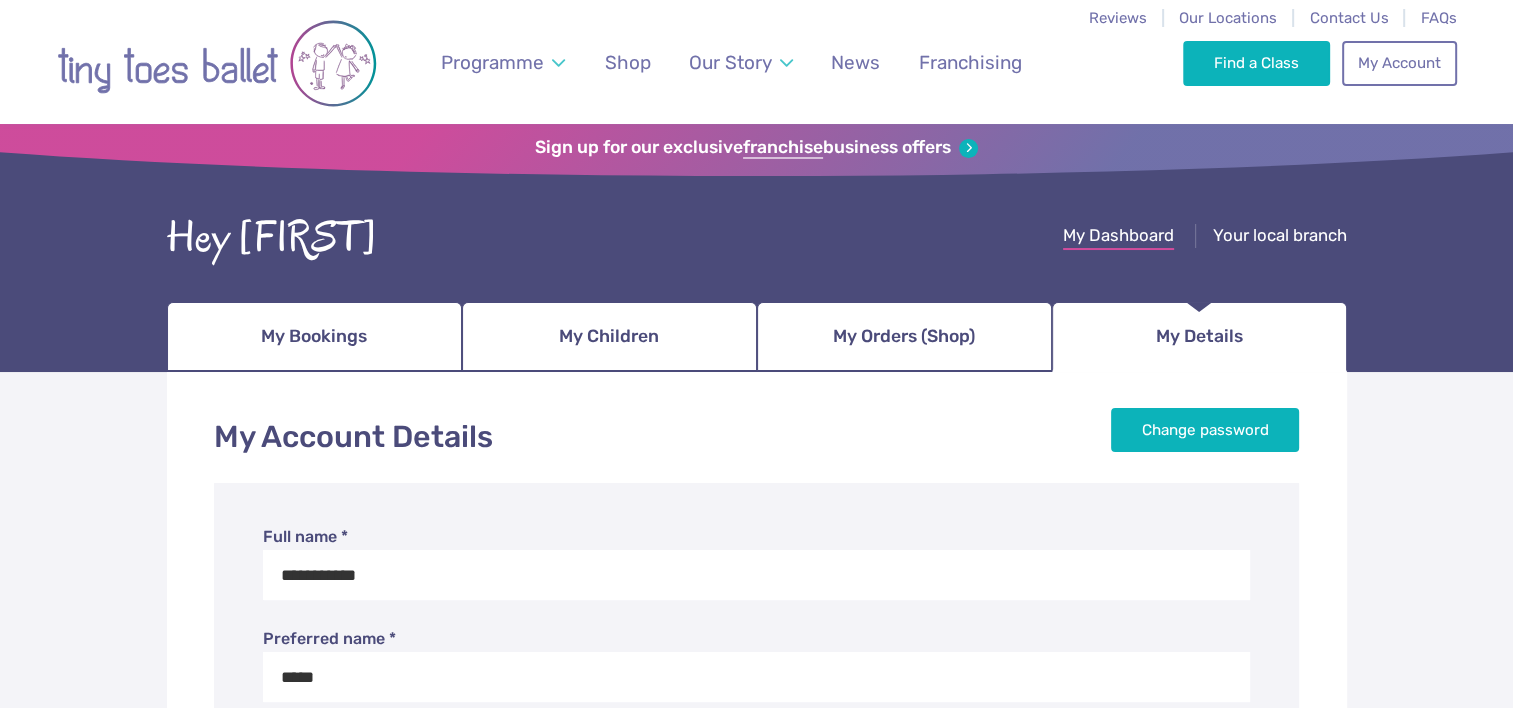 click on "My Dashboard" at bounding box center (1118, 235) 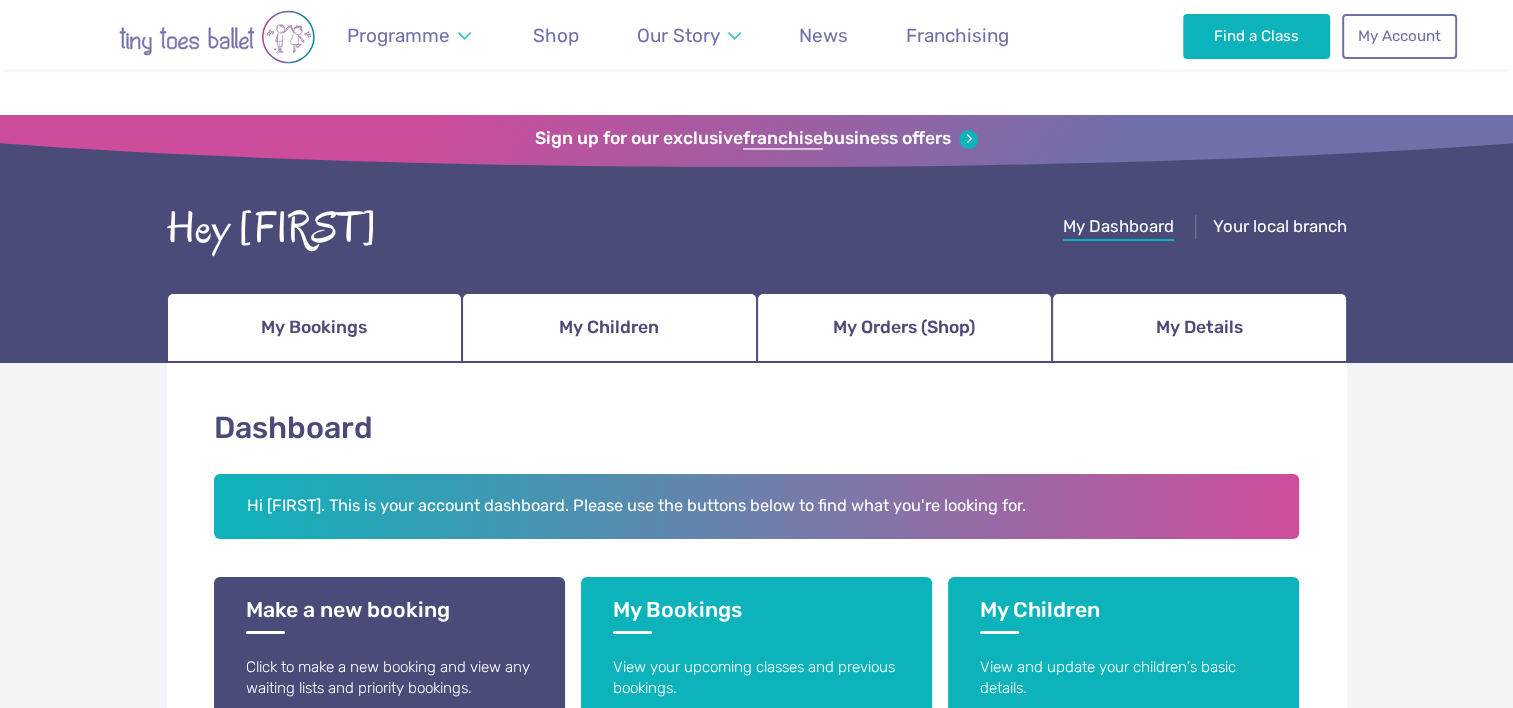 scroll, scrollTop: 0, scrollLeft: 0, axis: both 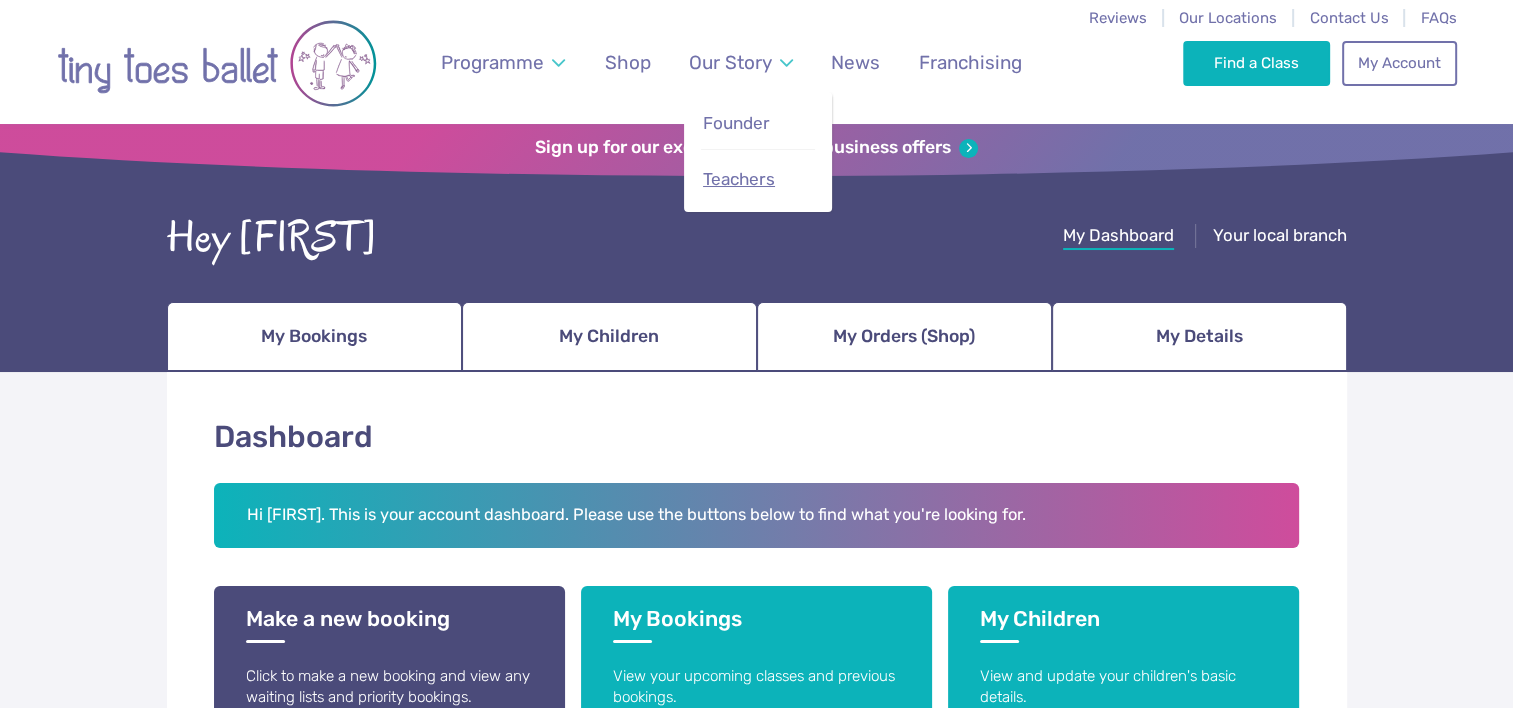 click on "Teachers" at bounding box center (739, 179) 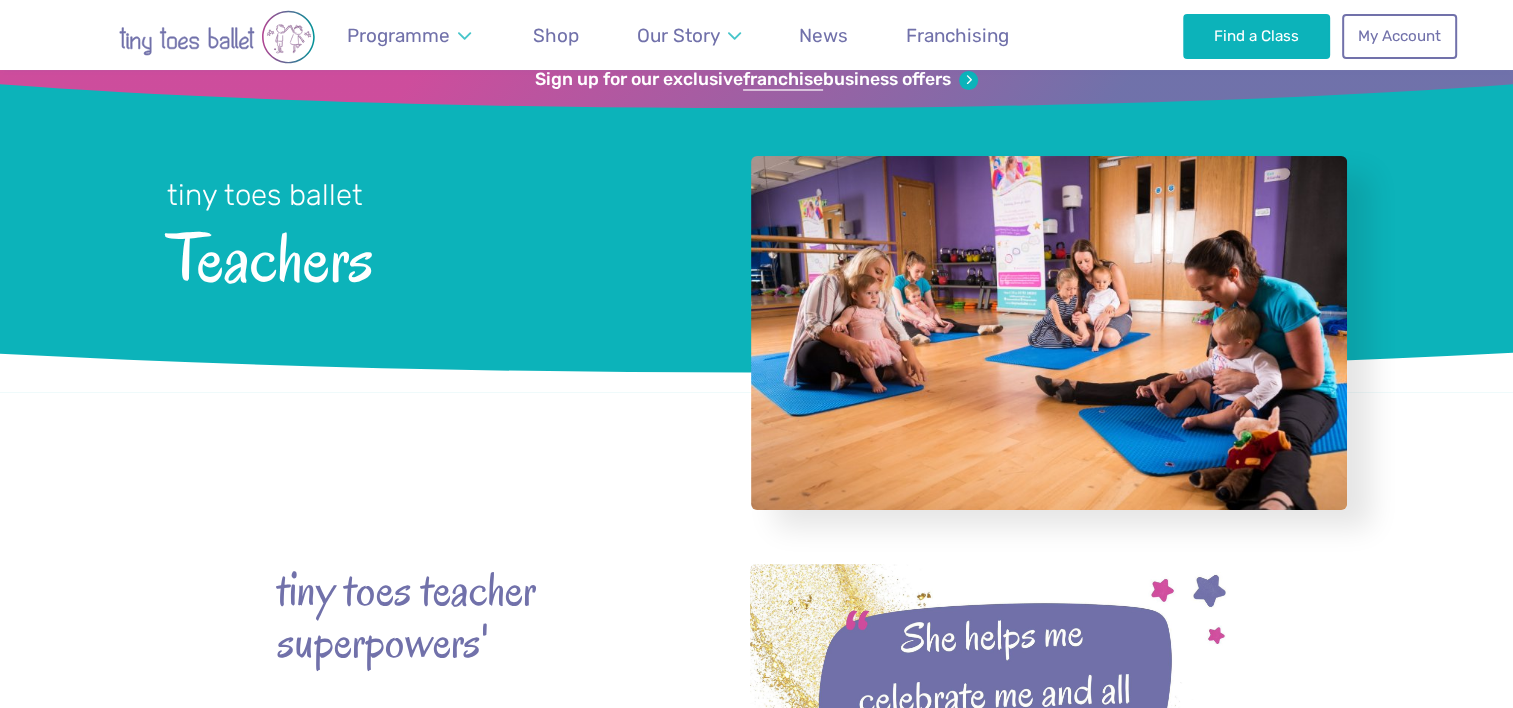 scroll, scrollTop: 0, scrollLeft: 0, axis: both 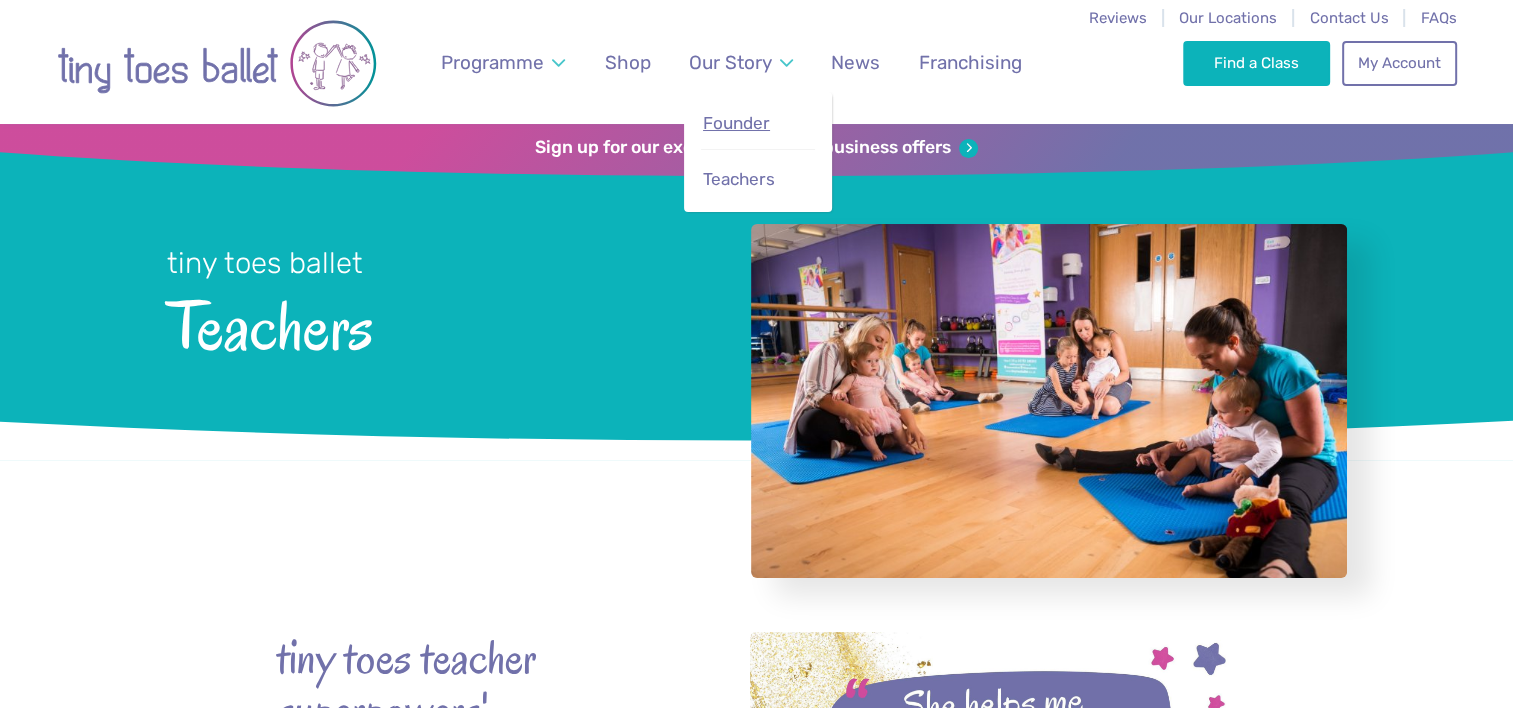 click on "Founder" at bounding box center [736, 123] 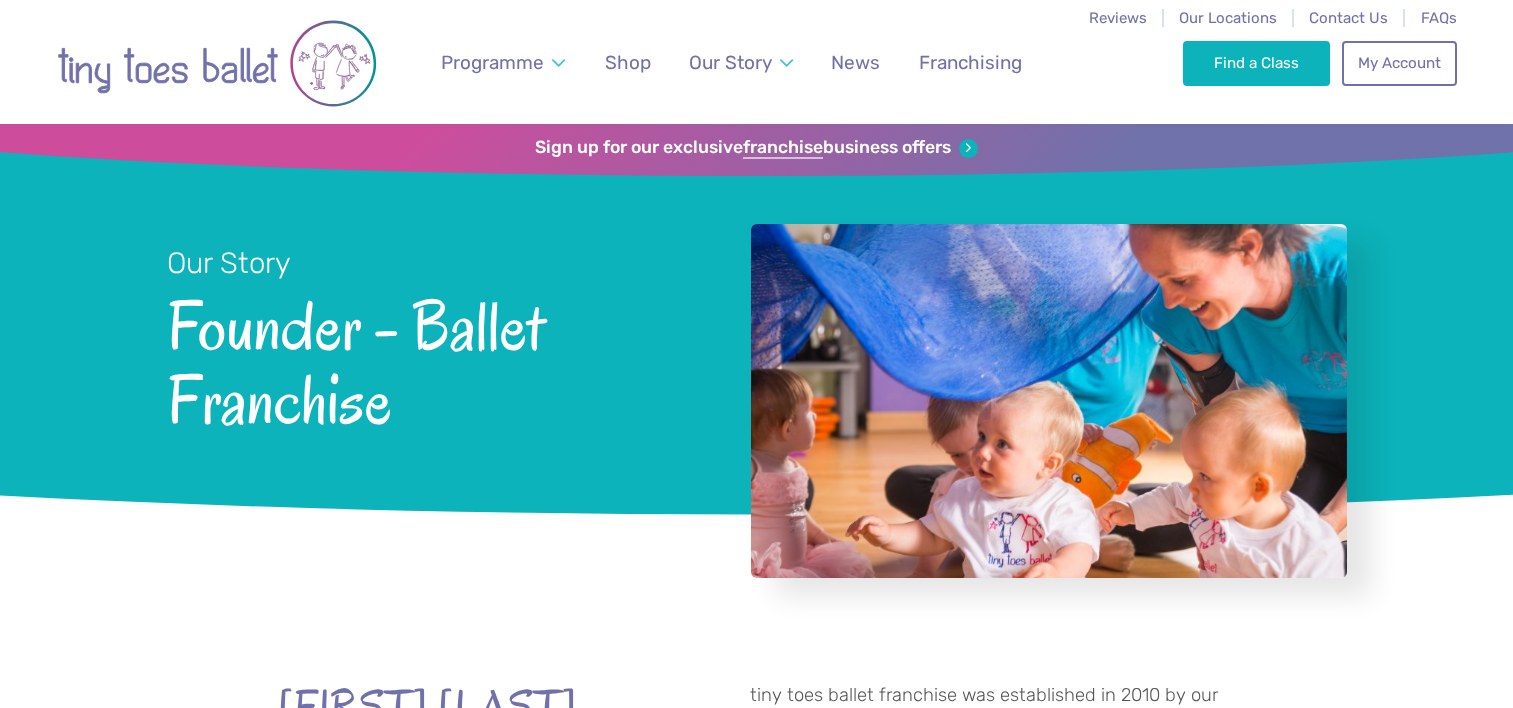 scroll, scrollTop: 0, scrollLeft: 0, axis: both 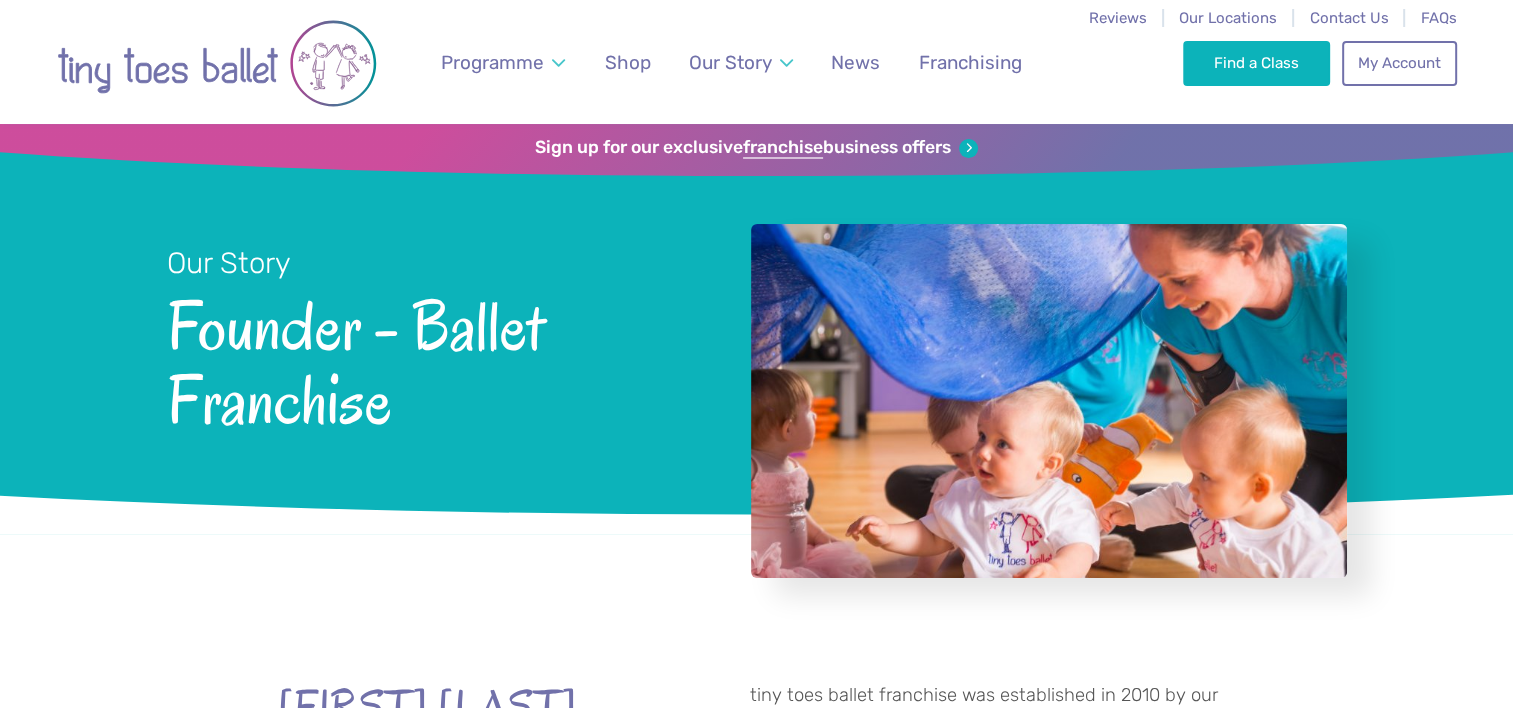 click on "Our Story Founder - Ballet Franchise" at bounding box center (432, 335) 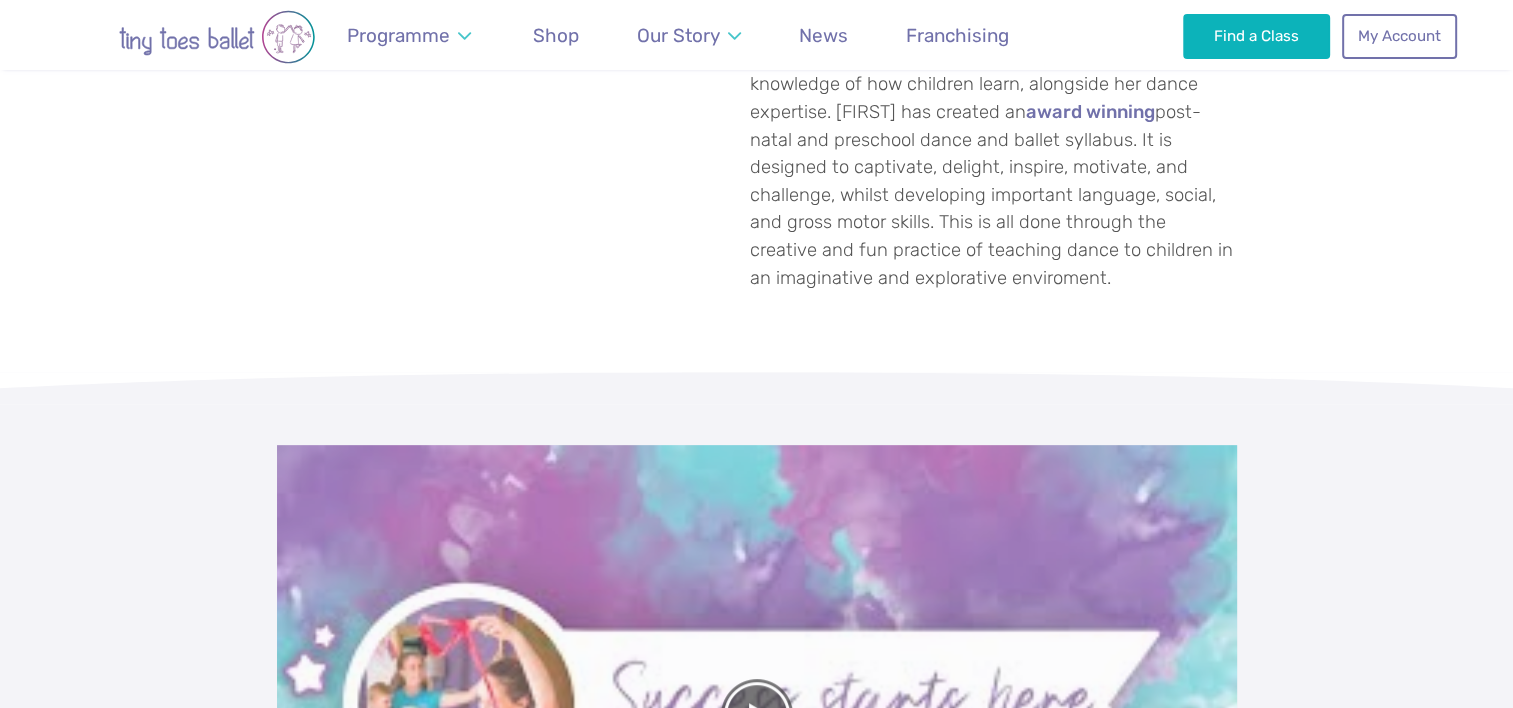 scroll, scrollTop: 400, scrollLeft: 0, axis: vertical 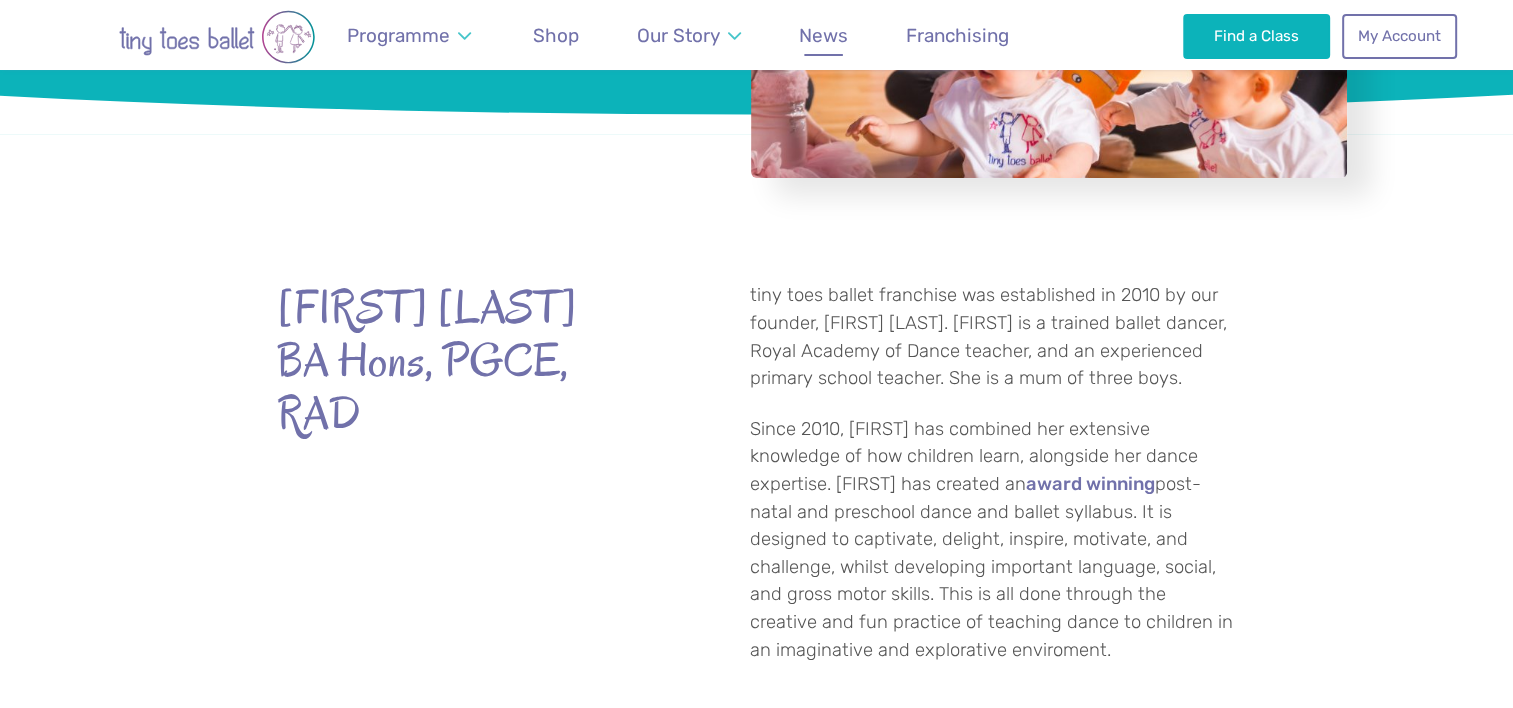 click on "News" at bounding box center (823, 35) 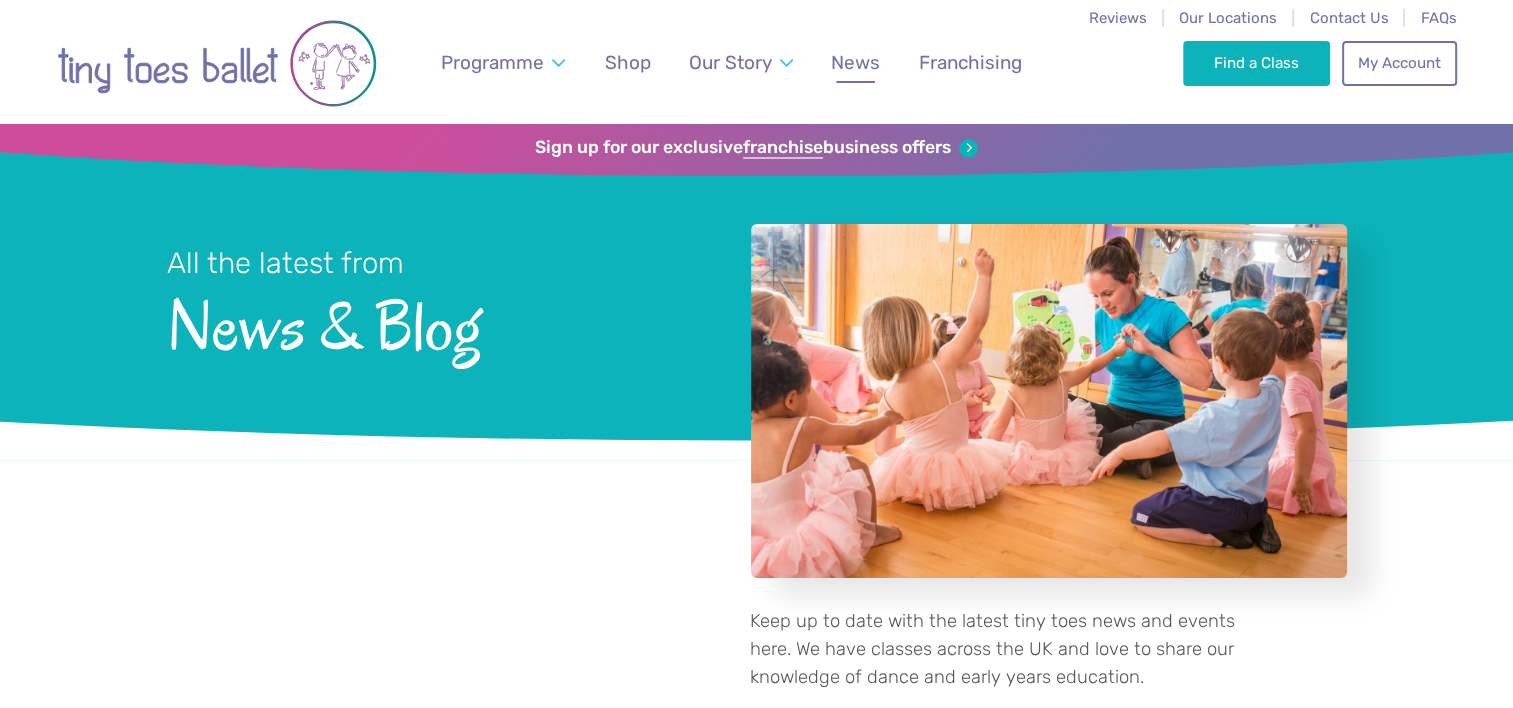 scroll, scrollTop: 0, scrollLeft: 0, axis: both 